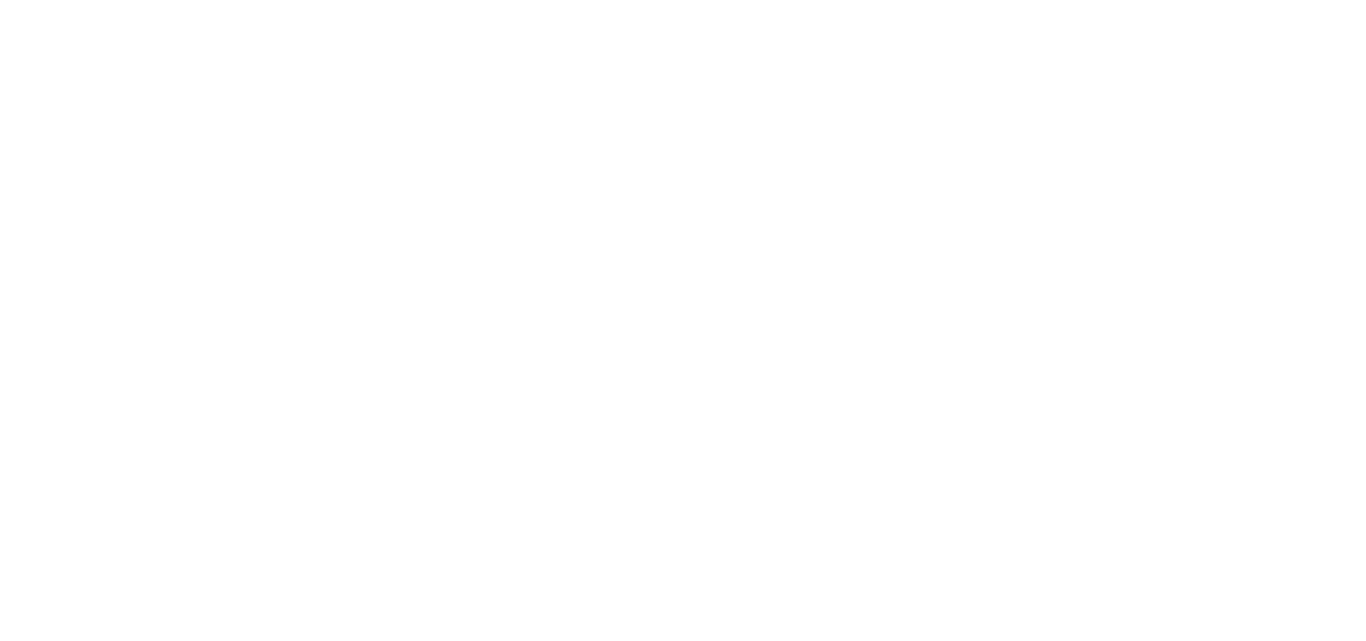 scroll, scrollTop: 0, scrollLeft: 0, axis: both 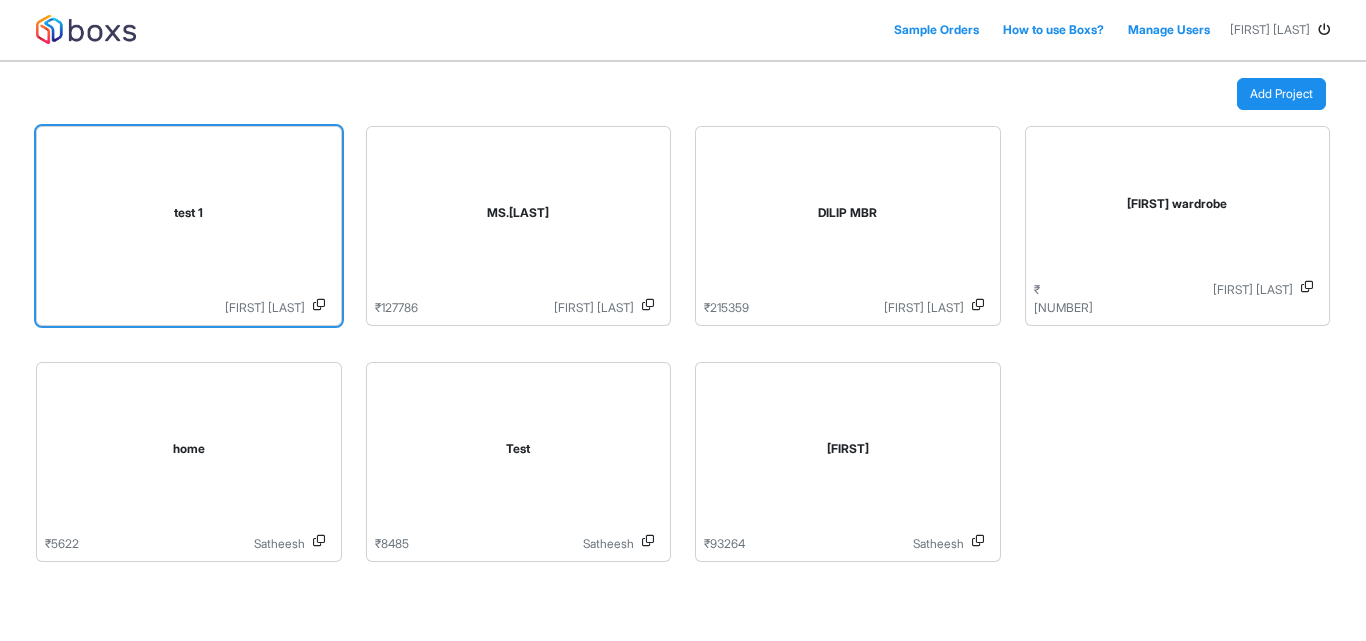click on "test 1" at bounding box center [189, 213] 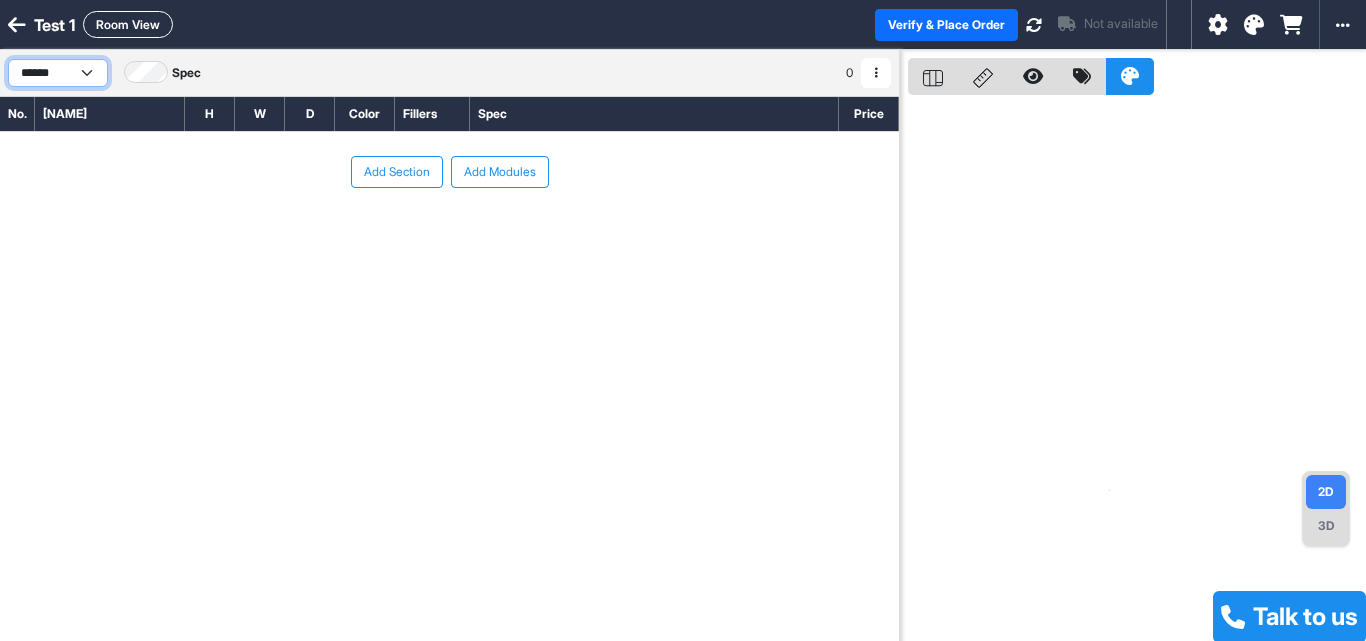 click on "******" at bounding box center [58, 73] 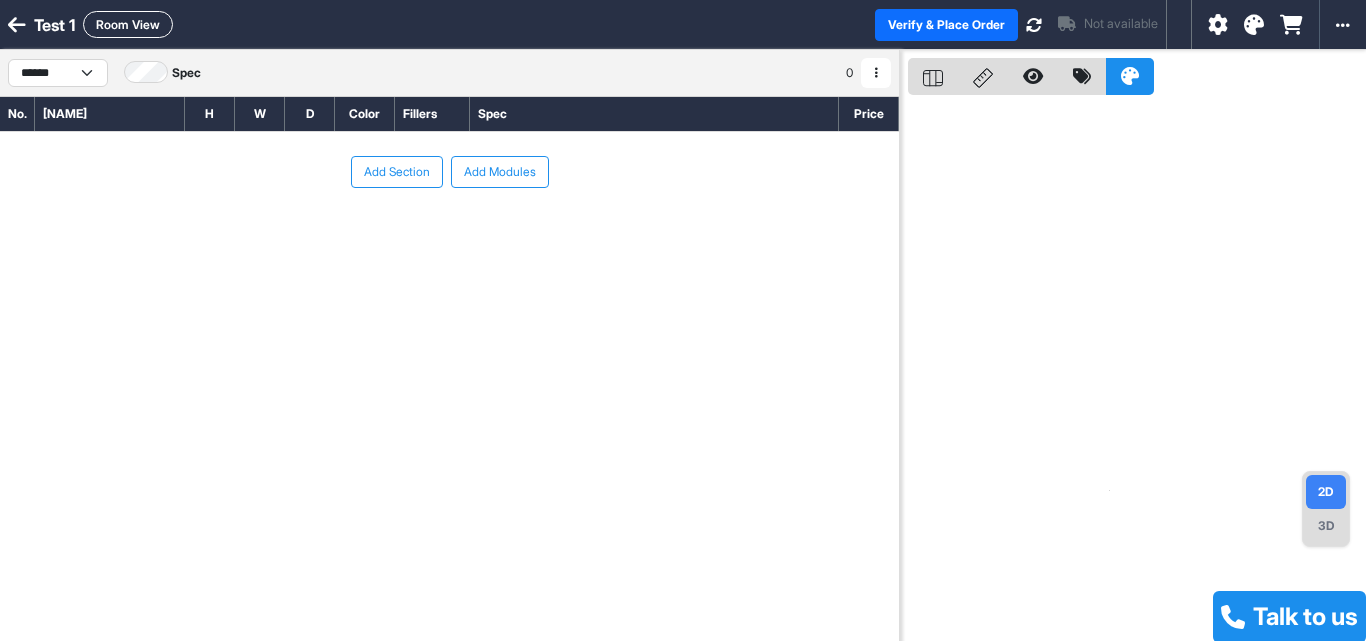 click on "Add Section" at bounding box center [397, 172] 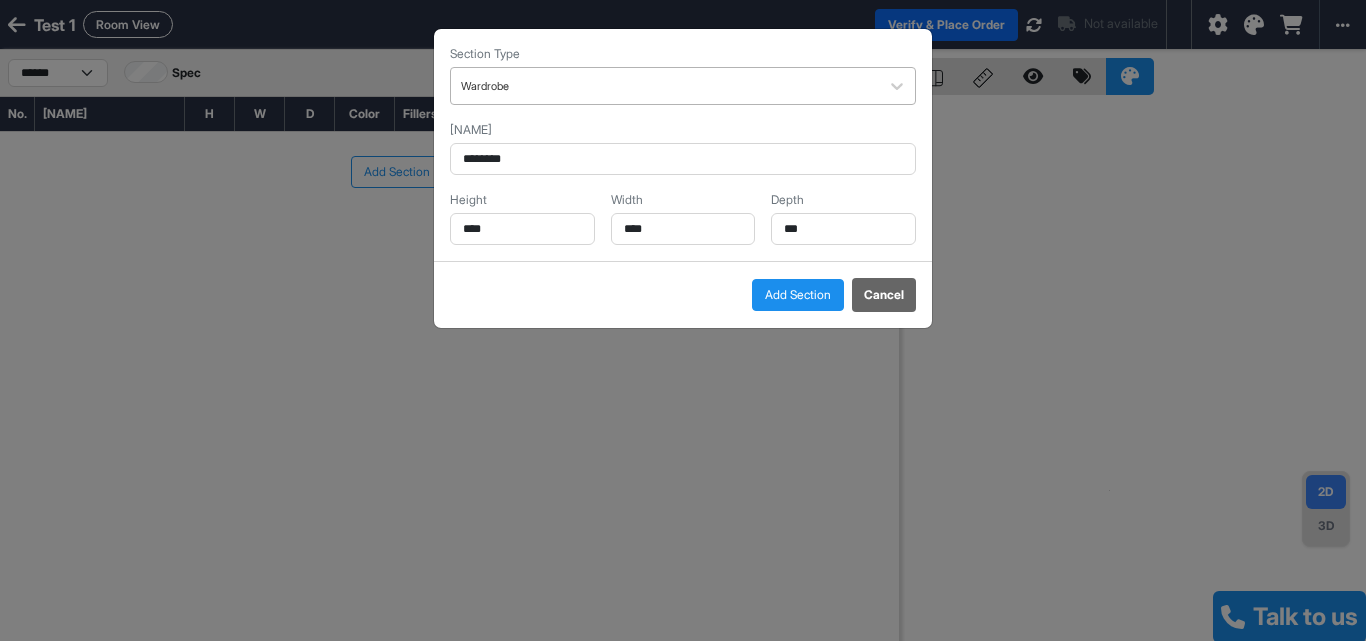 click at bounding box center (665, 86) 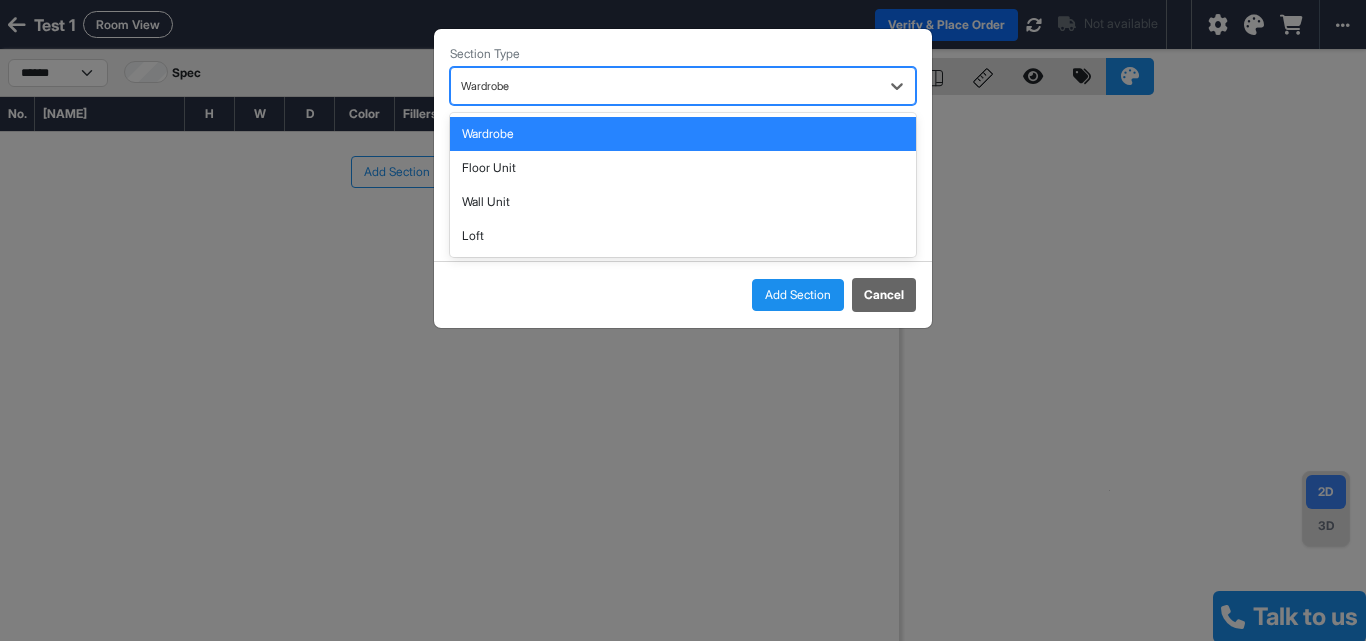 click on "Wardrobe" at bounding box center (683, 134) 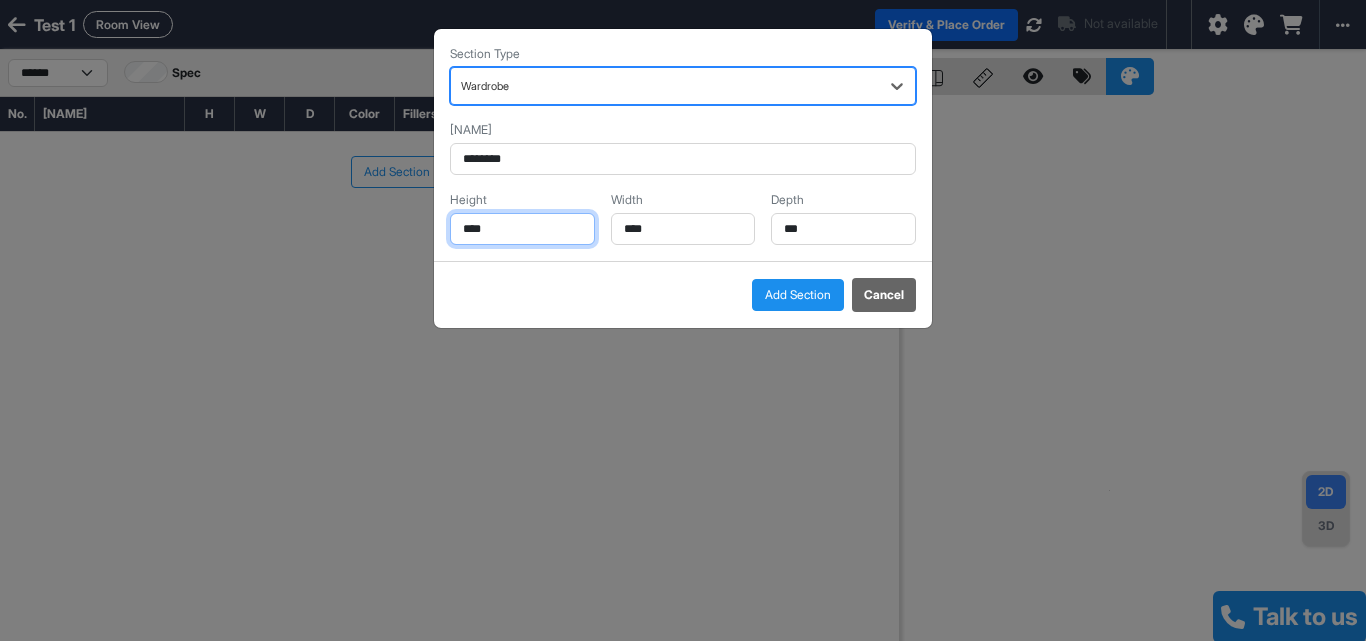 click on "****" at bounding box center (522, 229) 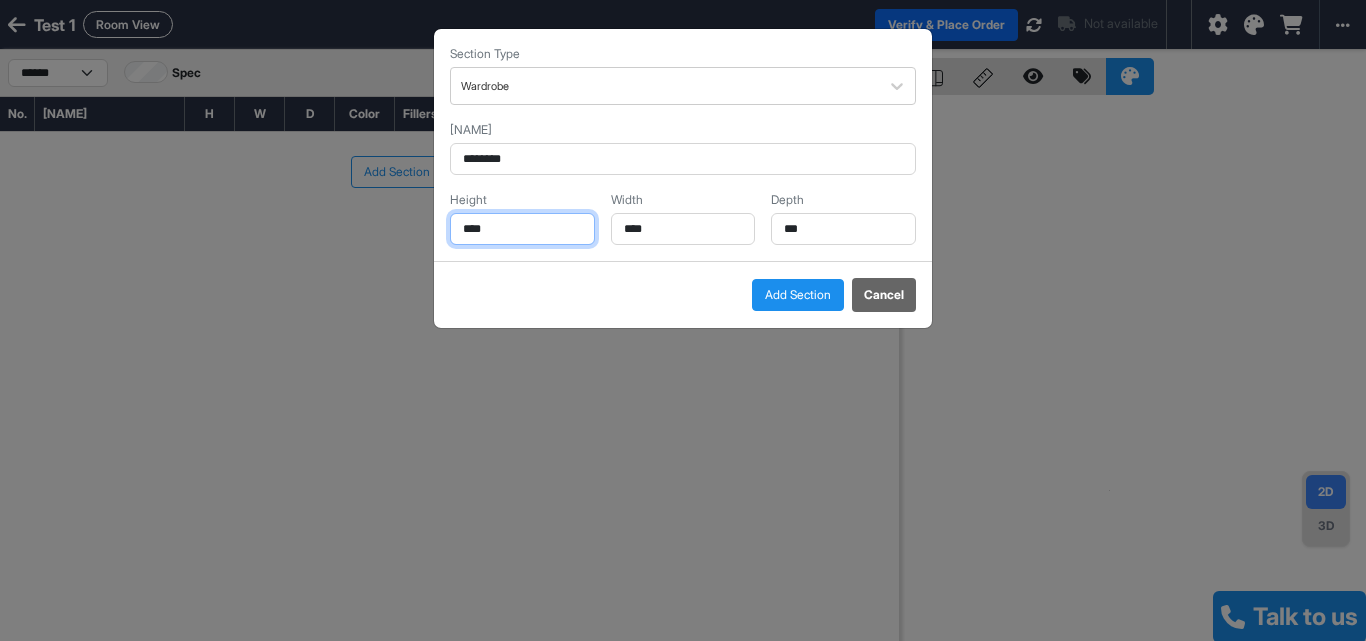 click on "****" at bounding box center (522, 229) 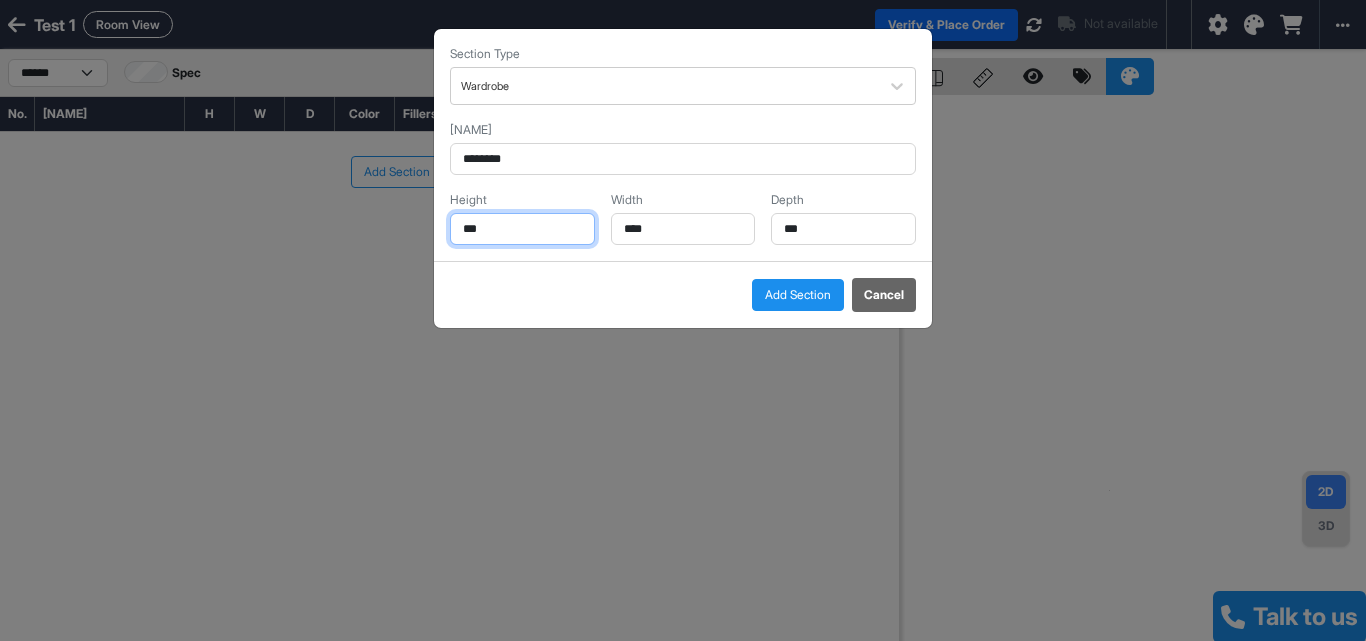 type on "***" 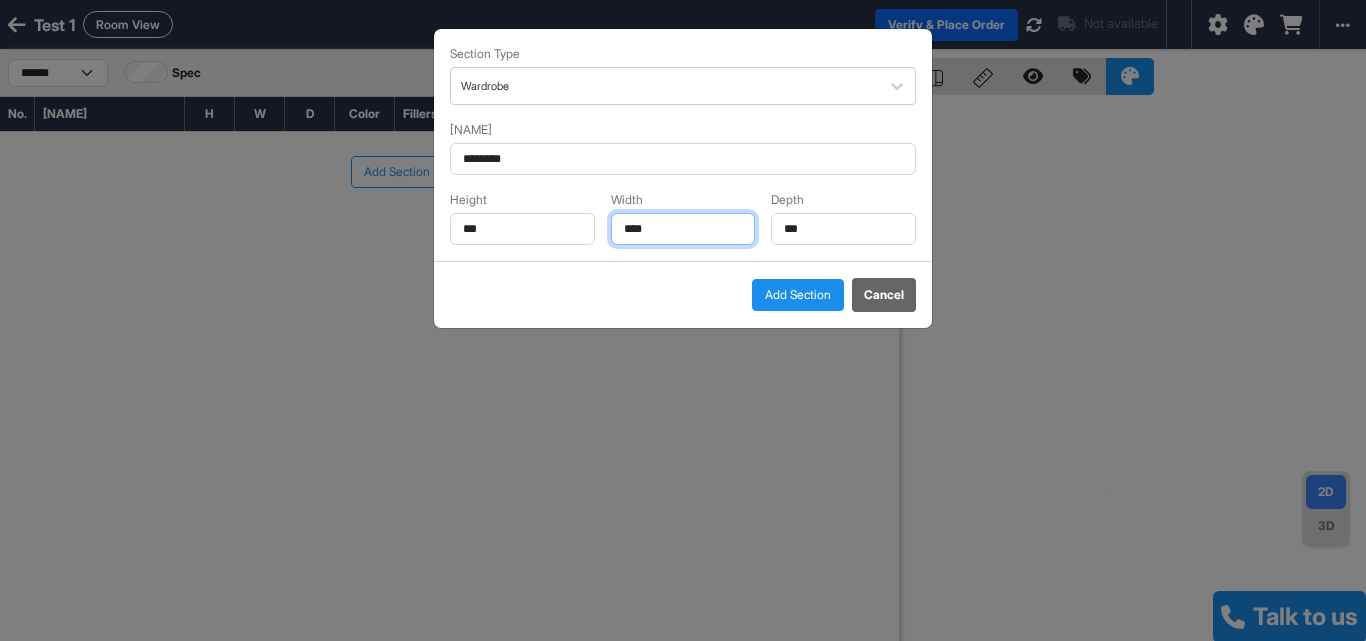 click on "****" at bounding box center [522, 229] 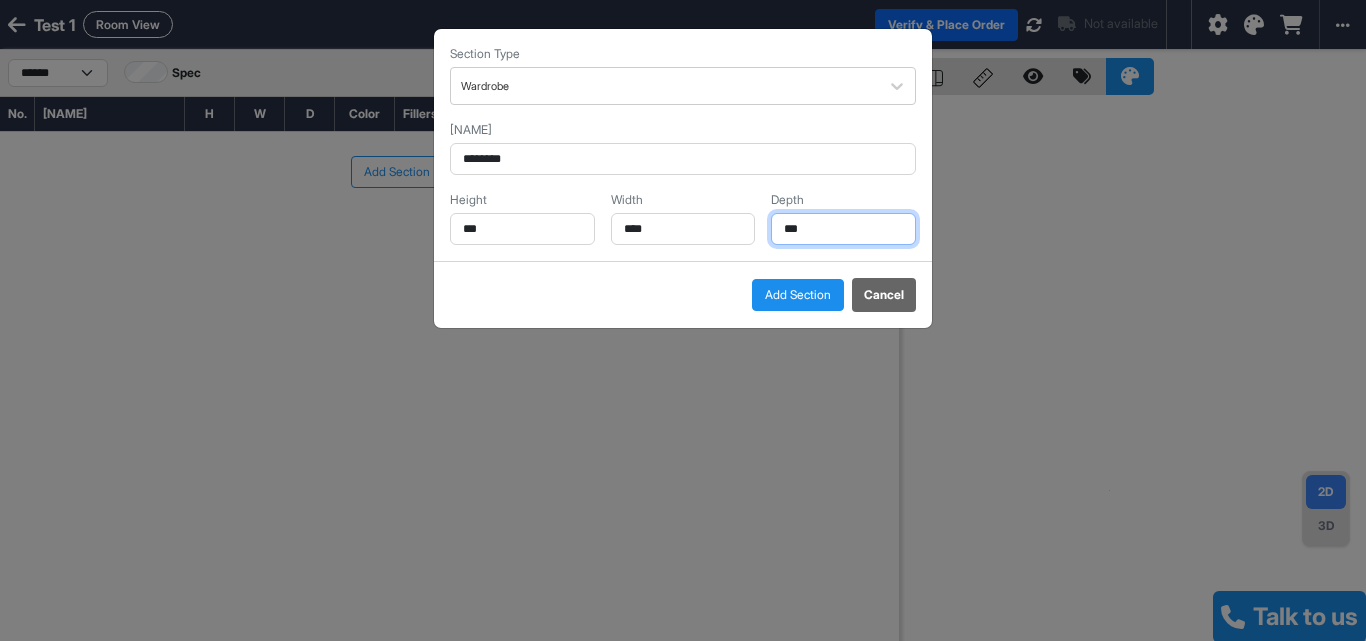 click on "***" at bounding box center (522, 229) 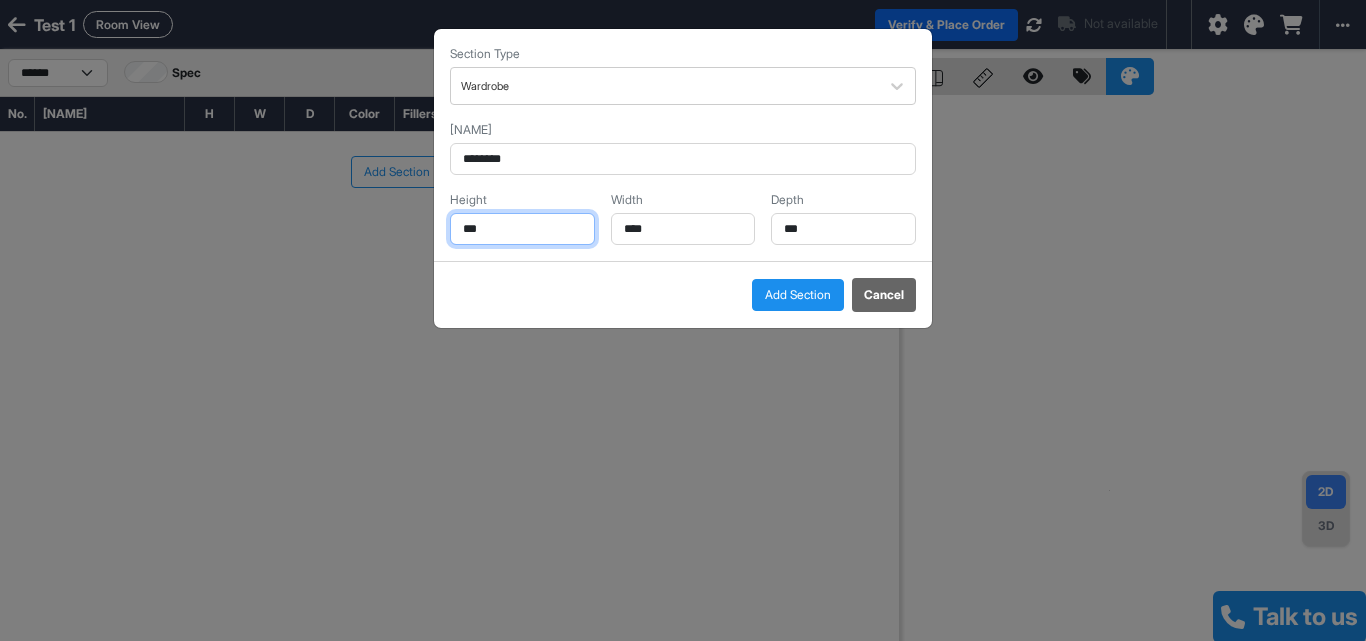 click on "***" at bounding box center [522, 229] 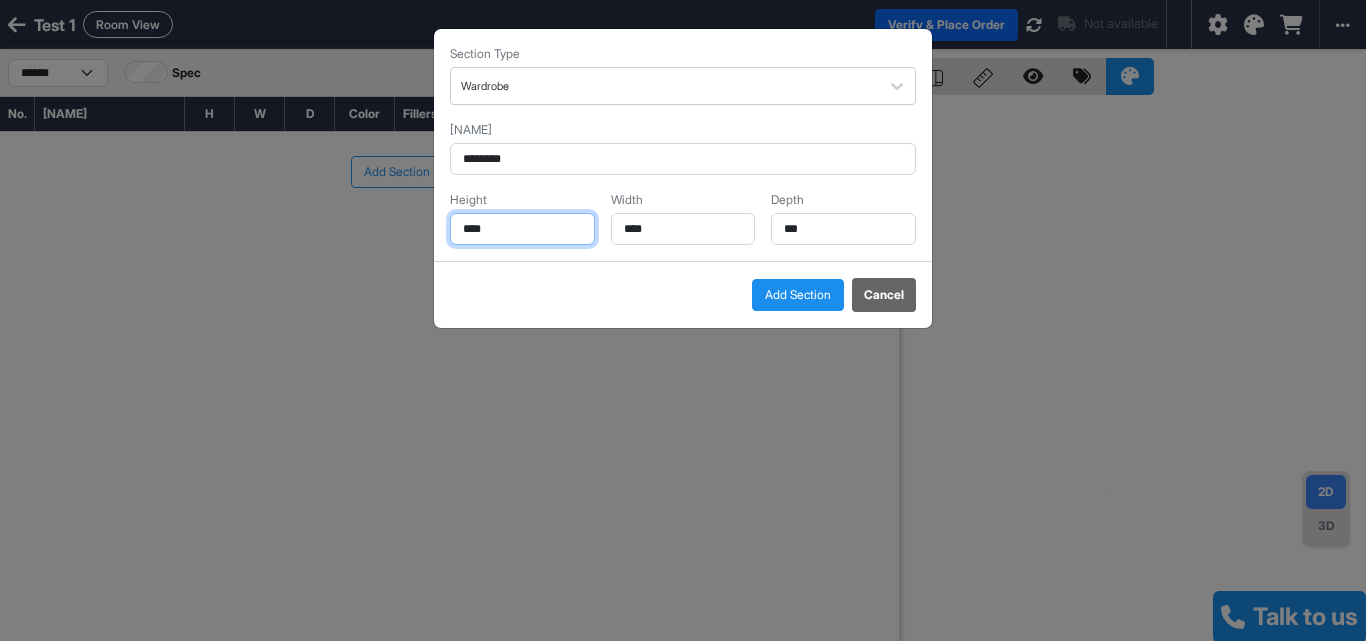 type on "****" 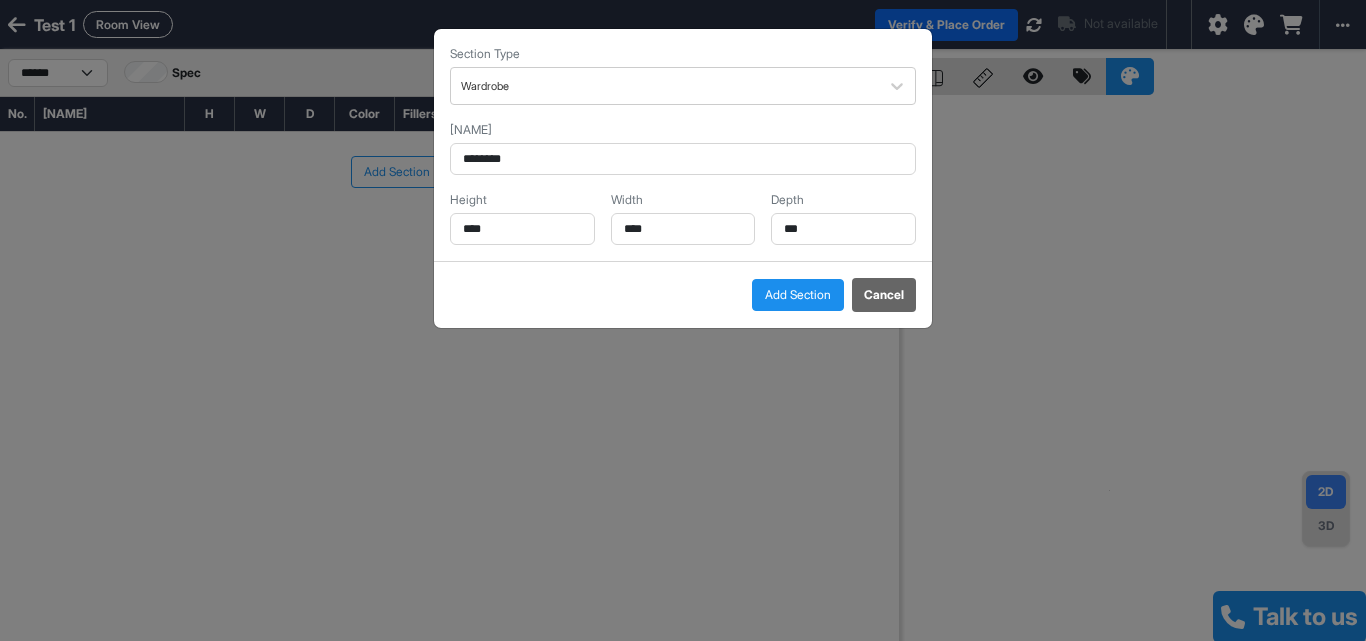 click on "[NAME]" at bounding box center [683, 54] 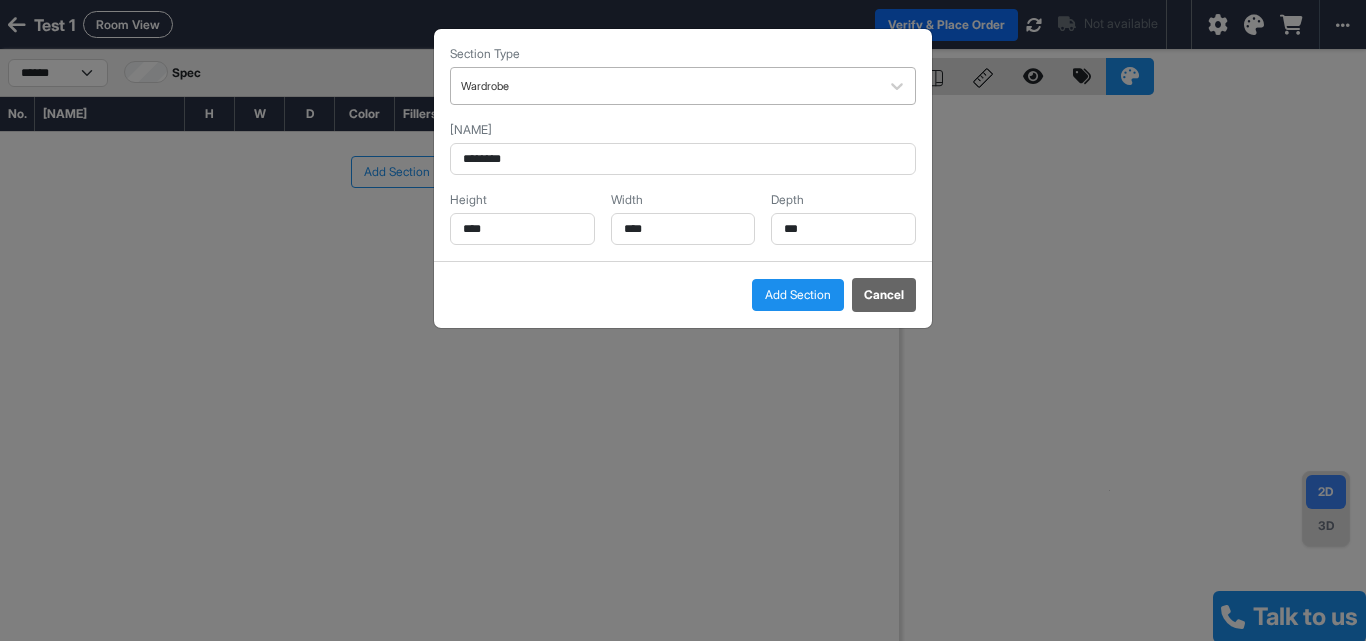 click at bounding box center (665, 86) 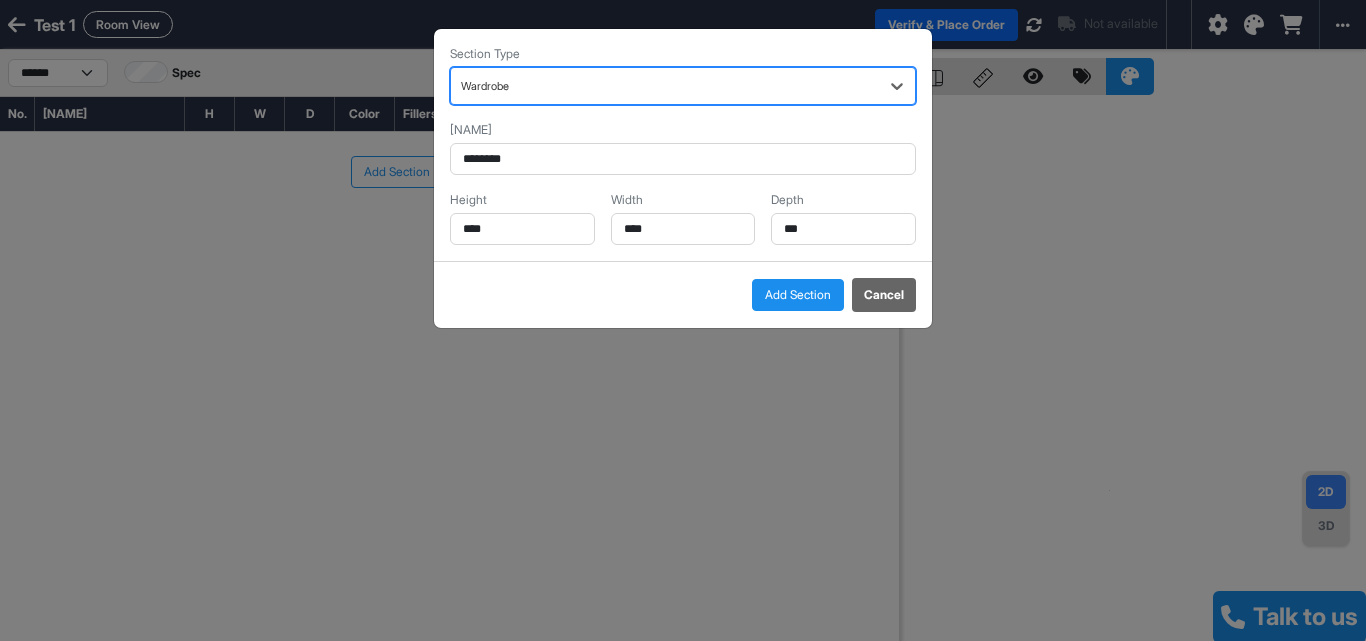 click at bounding box center [665, 86] 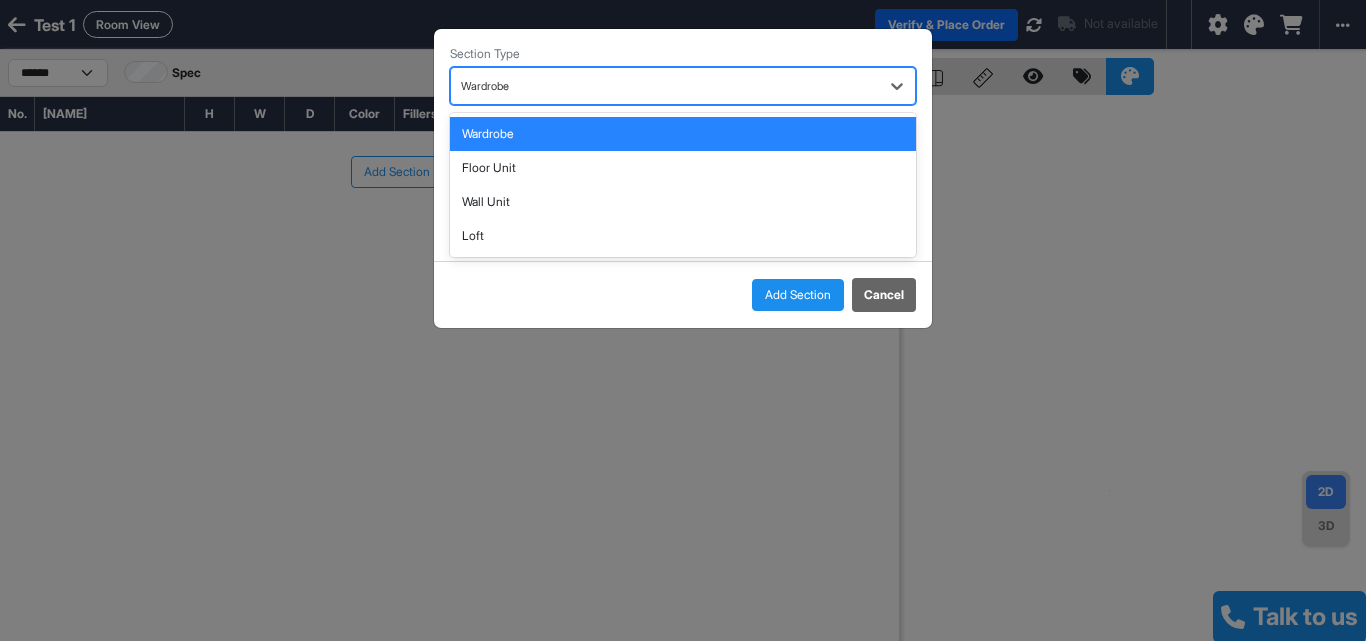 click at bounding box center [665, 86] 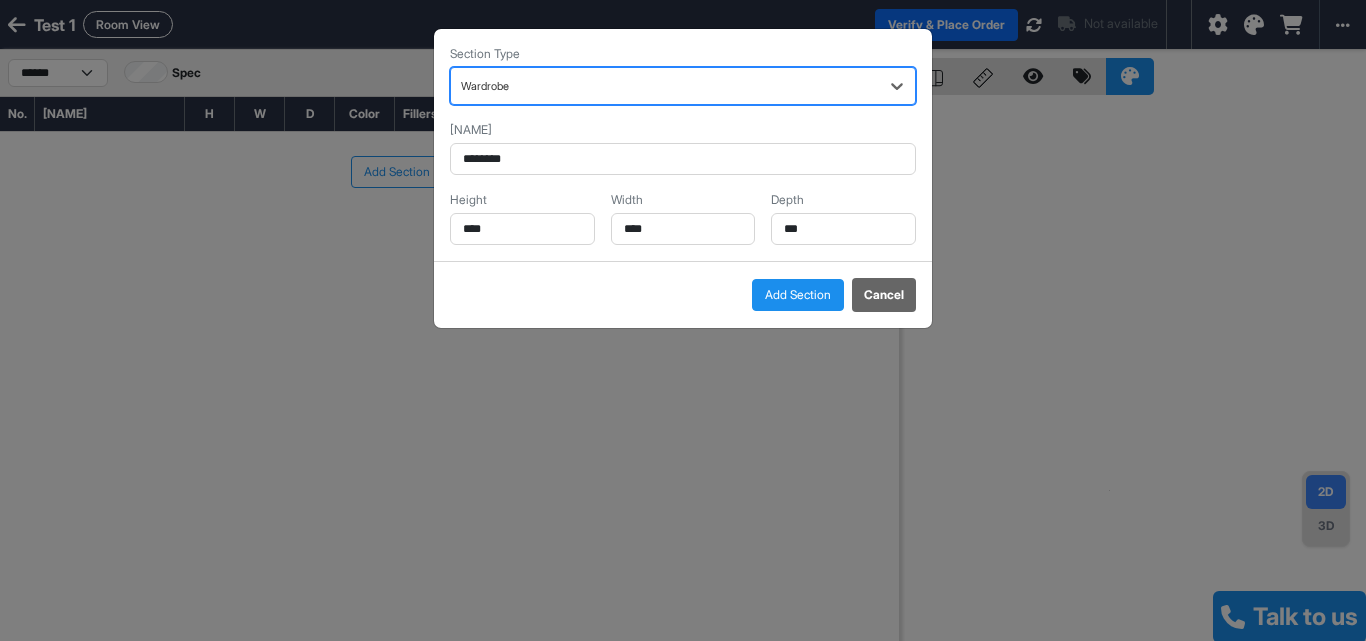 click at bounding box center (665, 86) 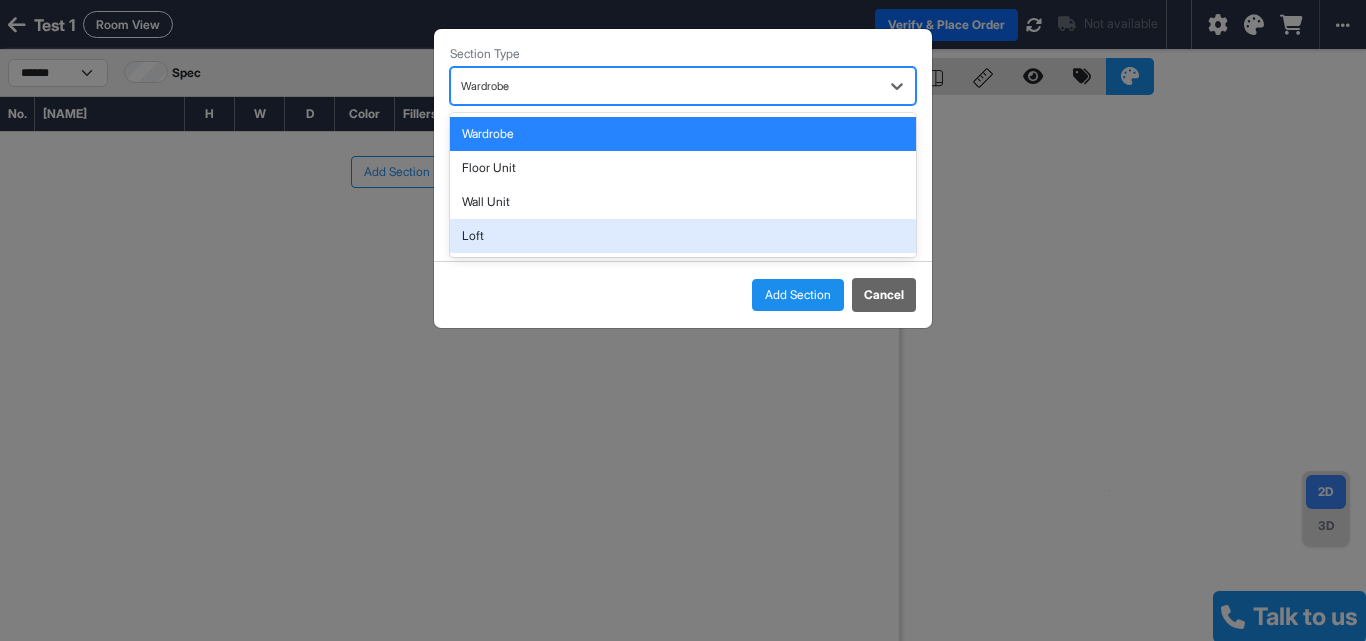 click on "Loft" at bounding box center [683, 236] 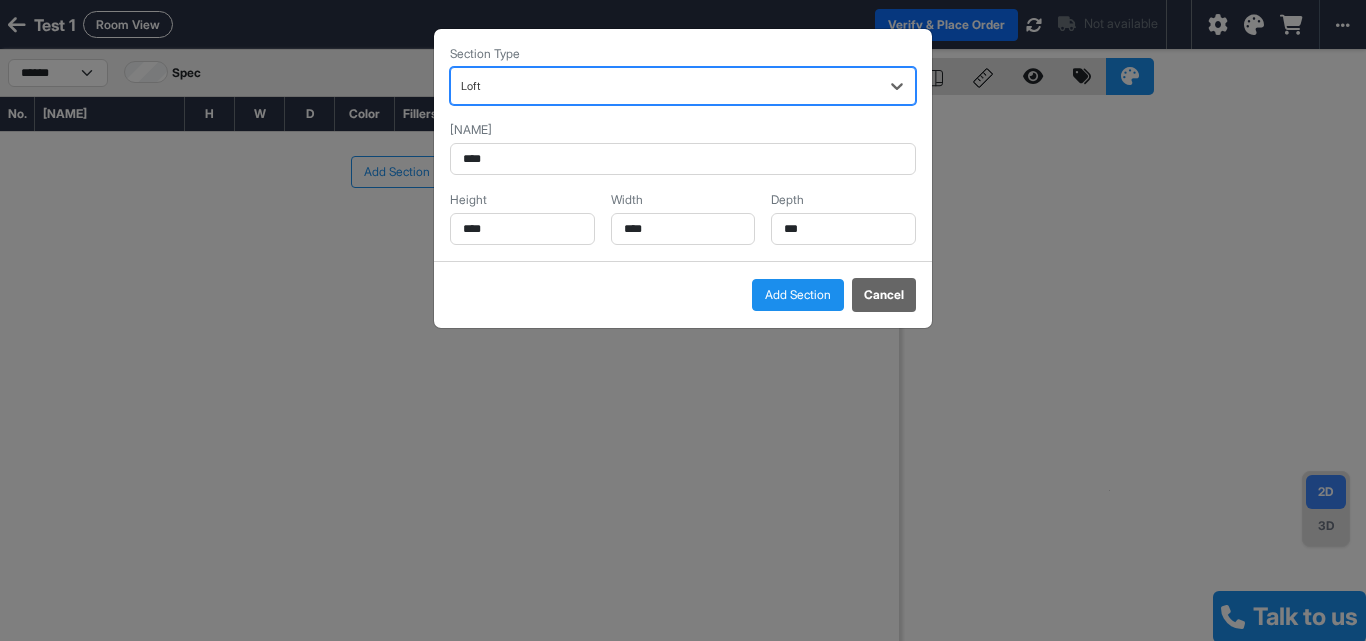 click at bounding box center [665, 86] 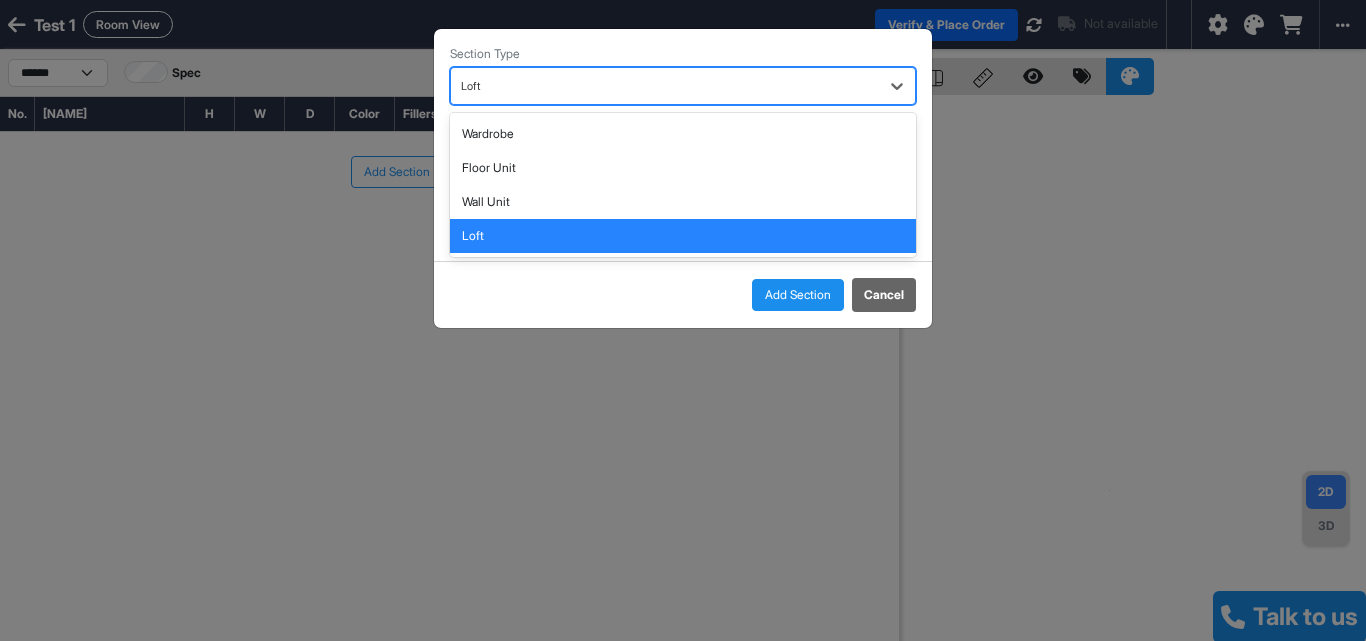 click on "Loft" at bounding box center [683, 236] 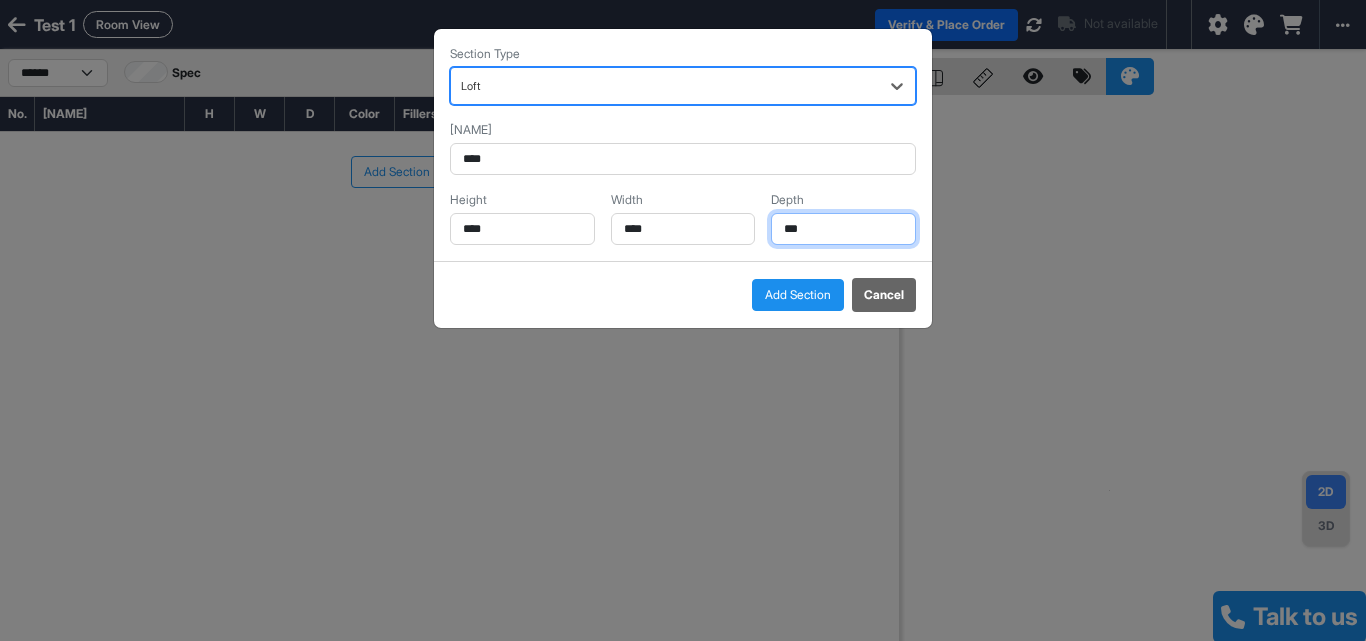 click on "***" at bounding box center (522, 229) 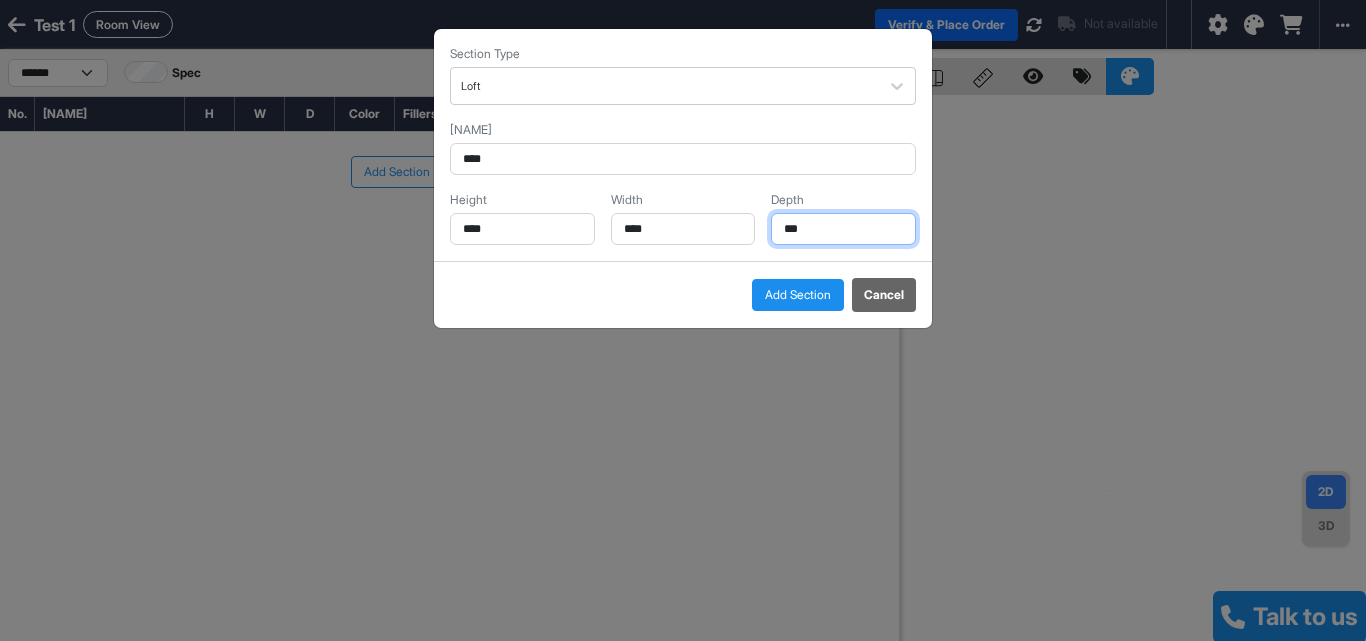click on "***" at bounding box center [522, 229] 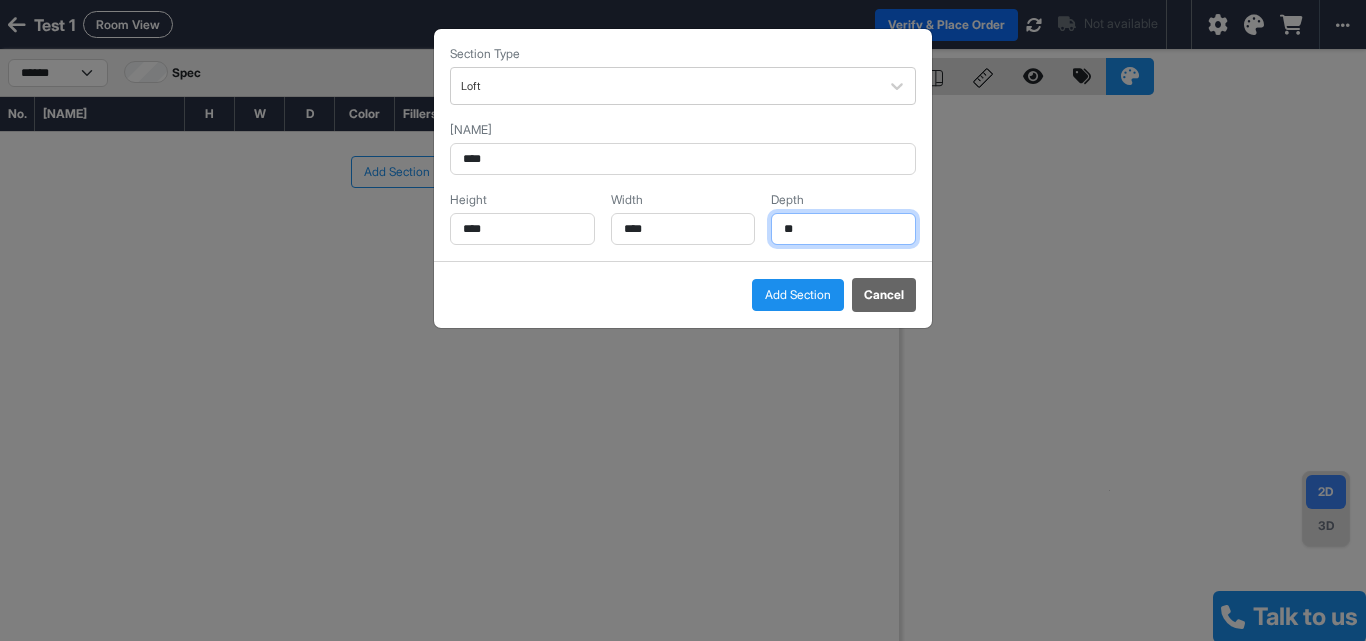 click on "**" at bounding box center [522, 229] 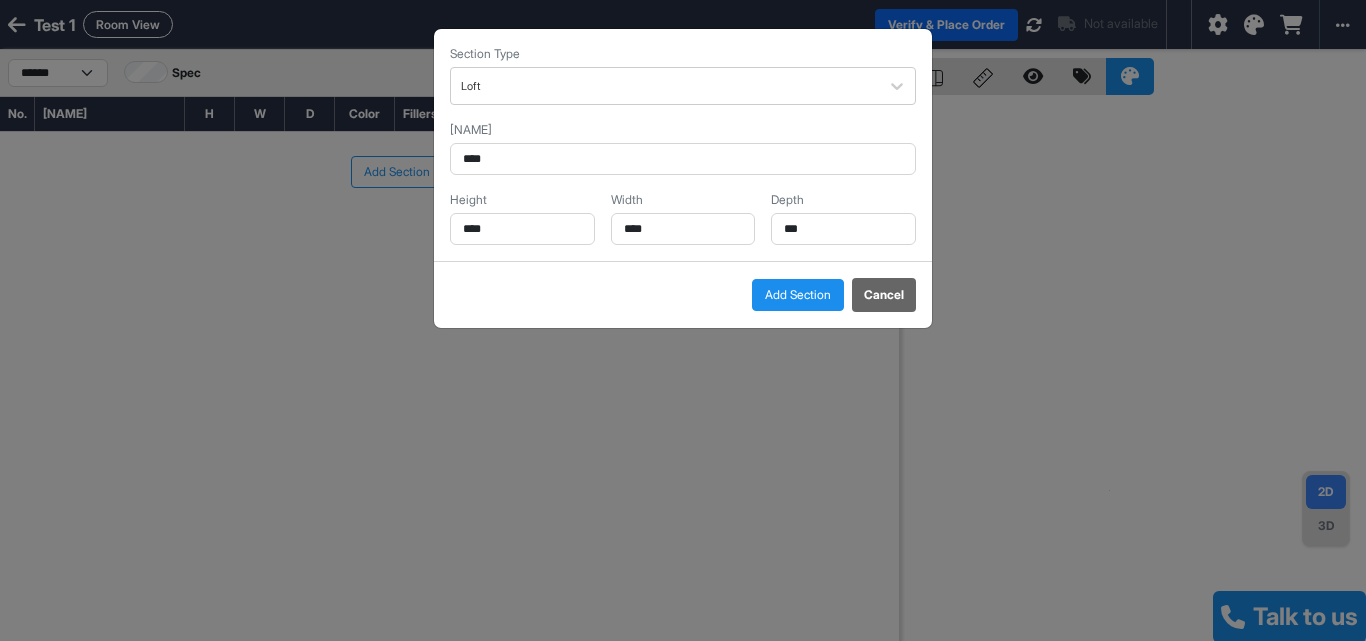 click on "Add Section" at bounding box center [798, 295] 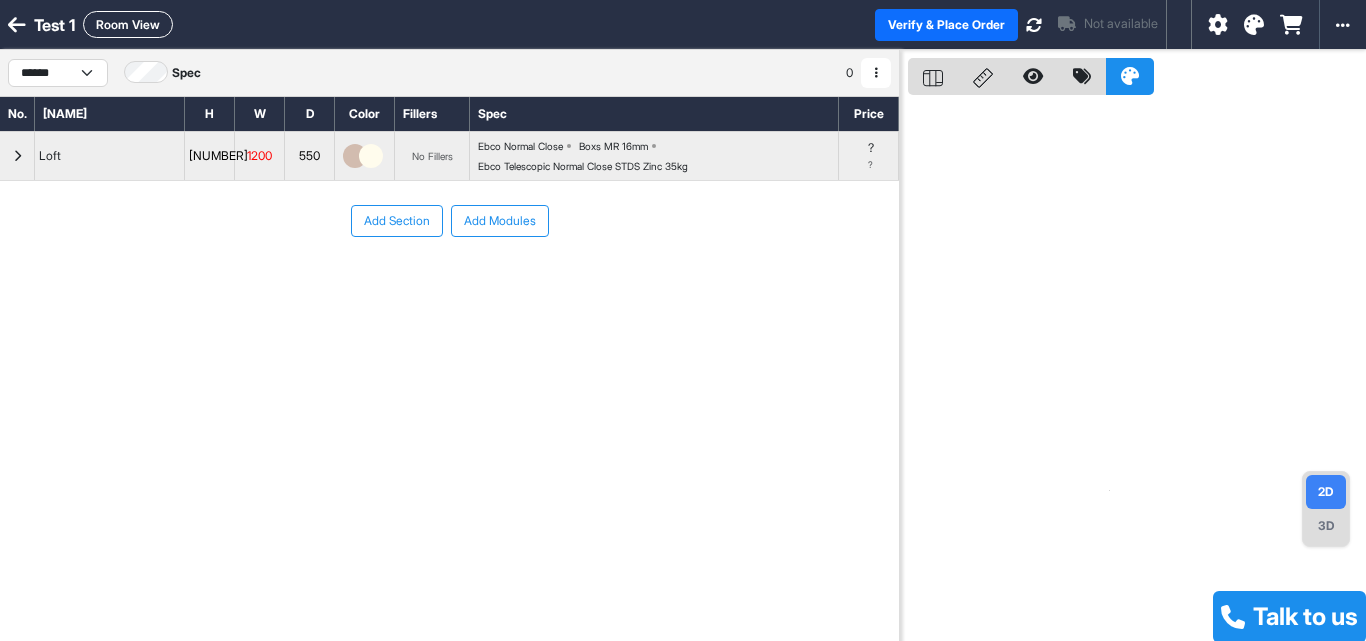 click on "3D" at bounding box center [1326, 526] 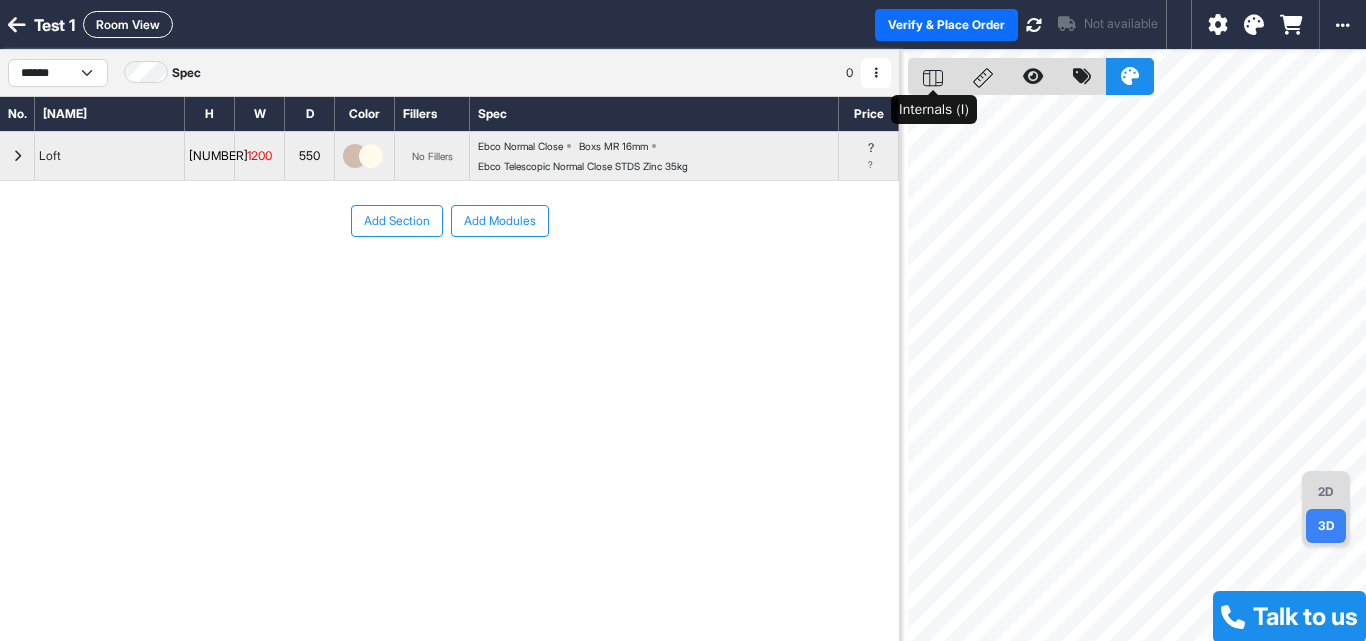 click at bounding box center [933, 76] 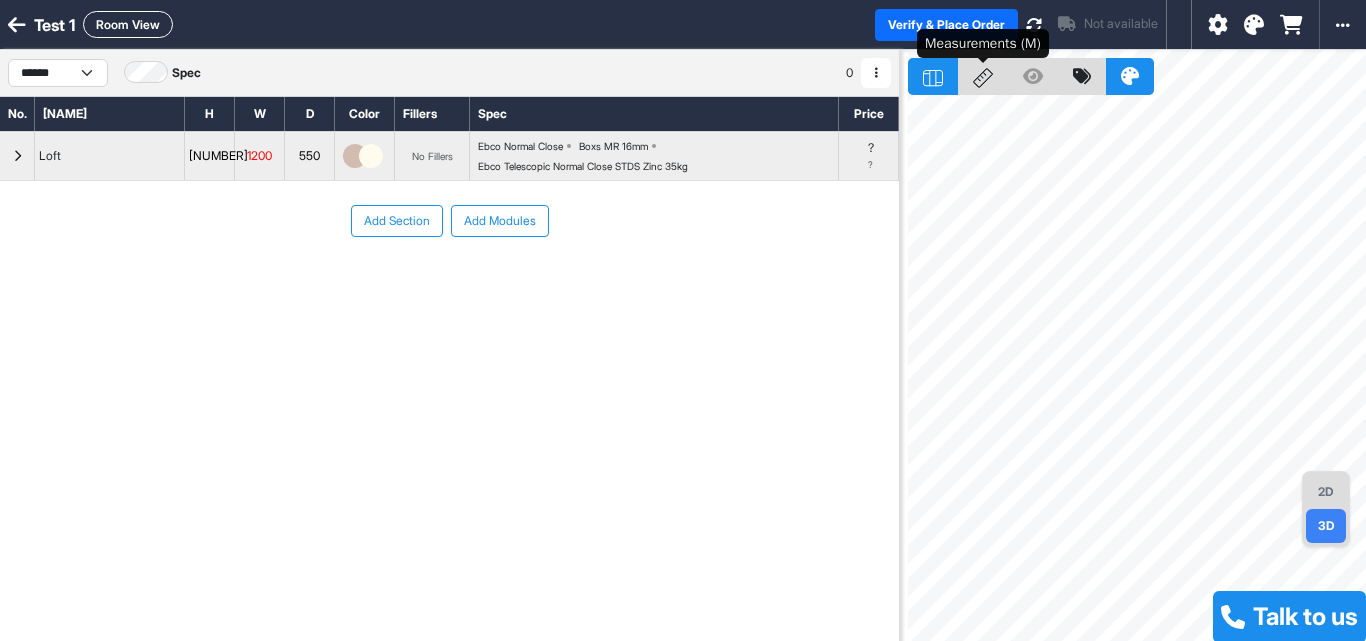 click at bounding box center [983, 76] 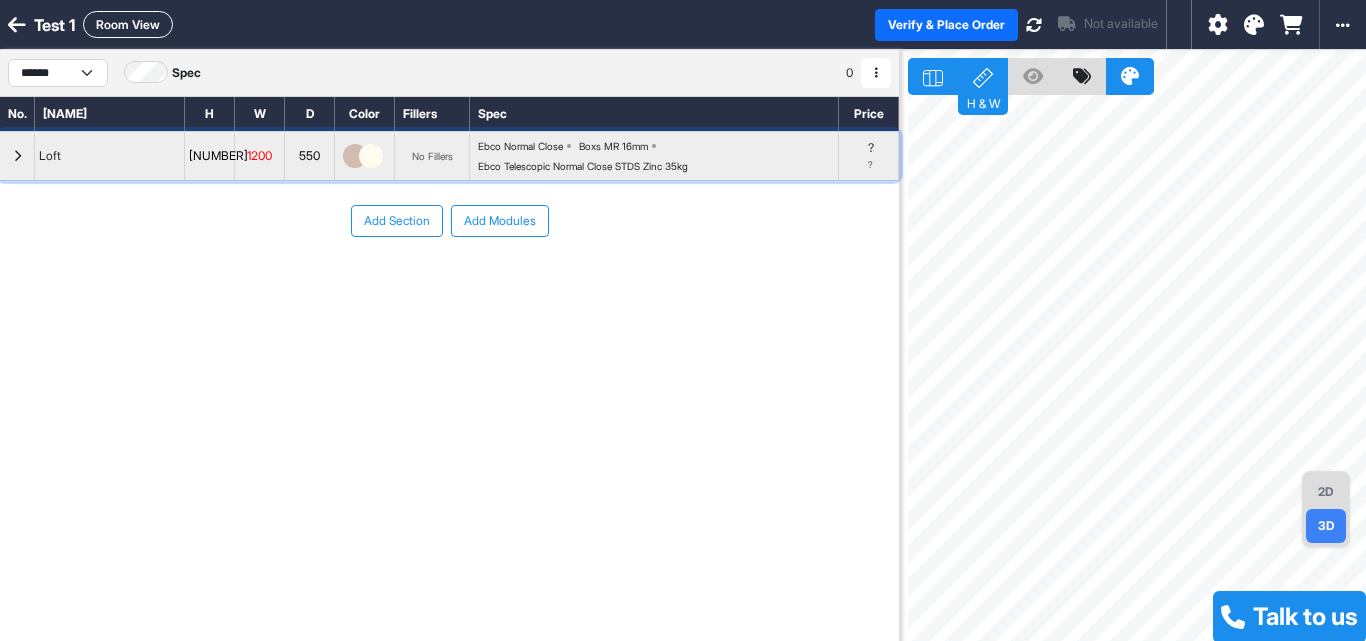 click at bounding box center (17, 156) 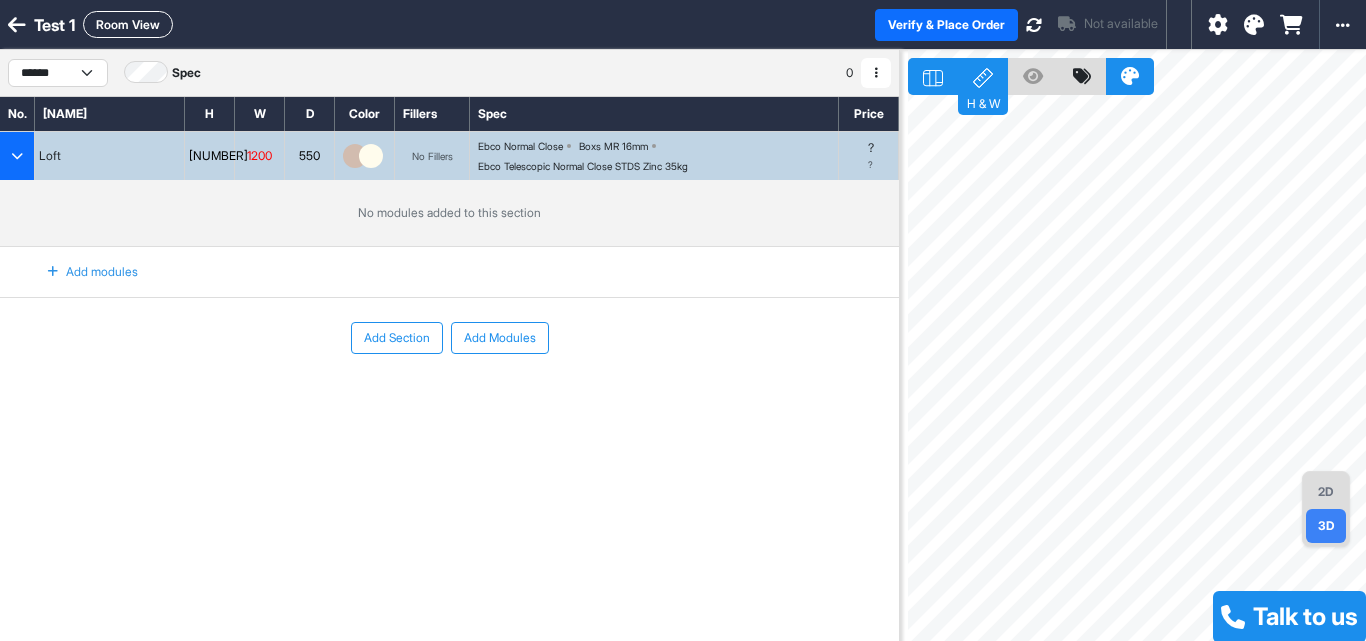 click on "Add modules" at bounding box center (81, 272) 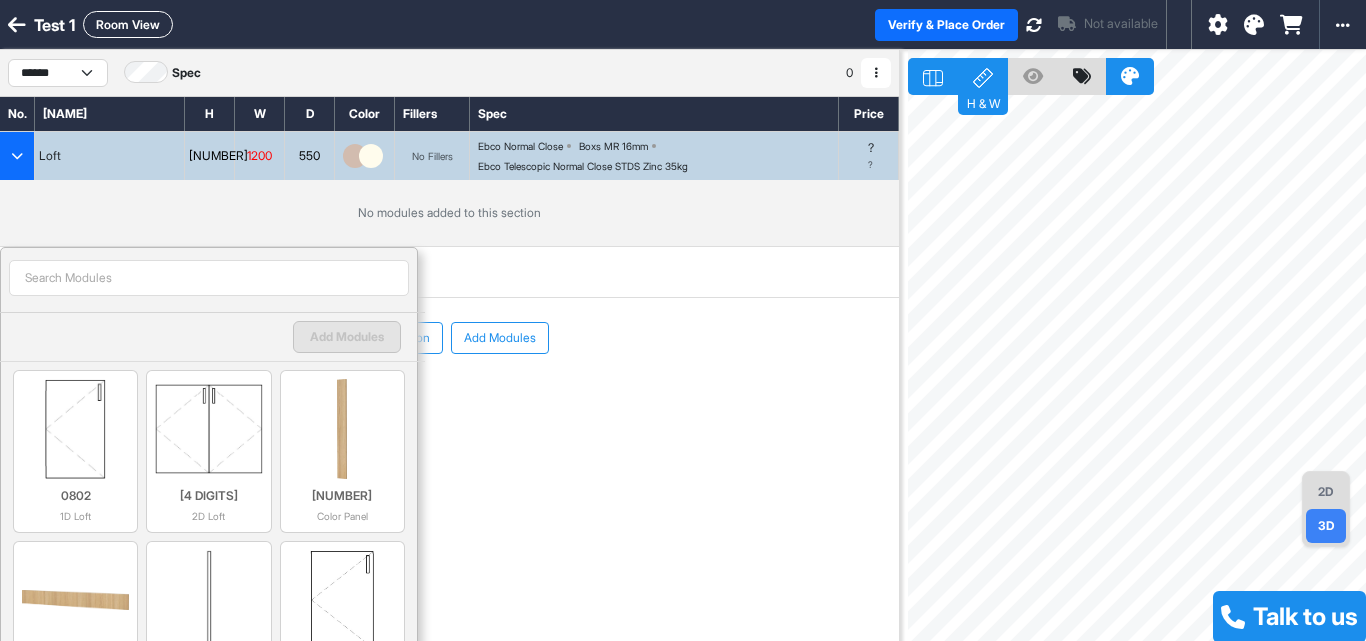 click at bounding box center [209, 278] 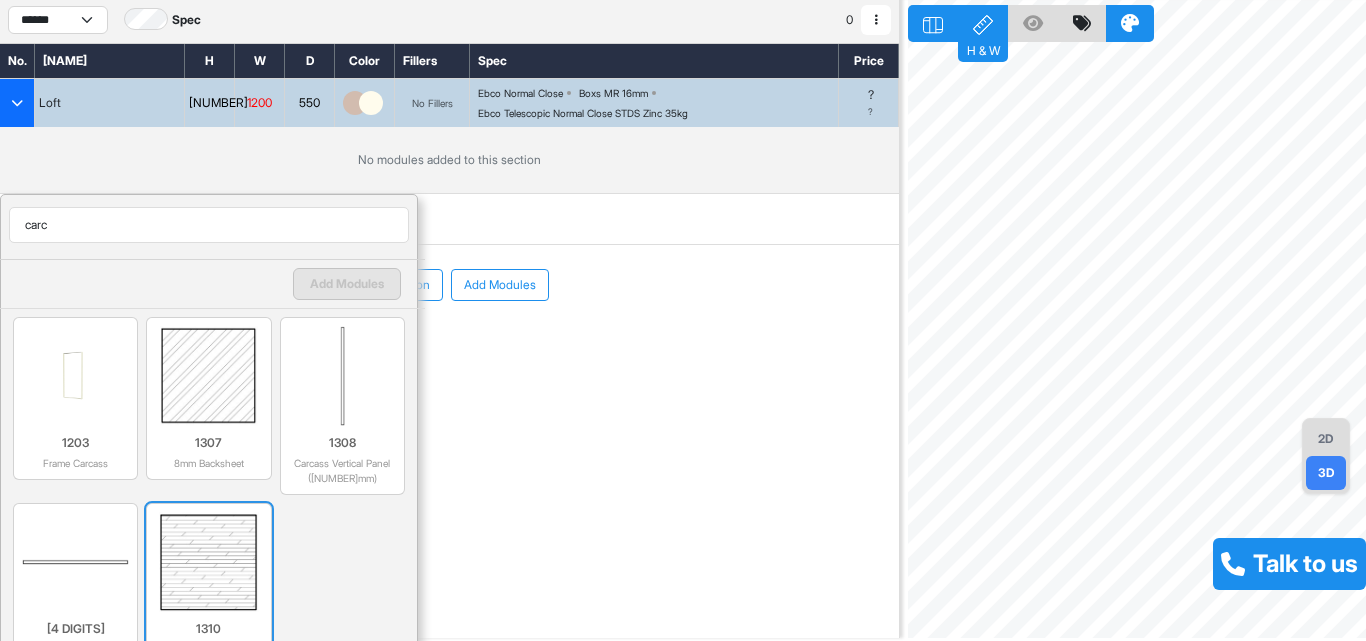 scroll, scrollTop: 102, scrollLeft: 0, axis: vertical 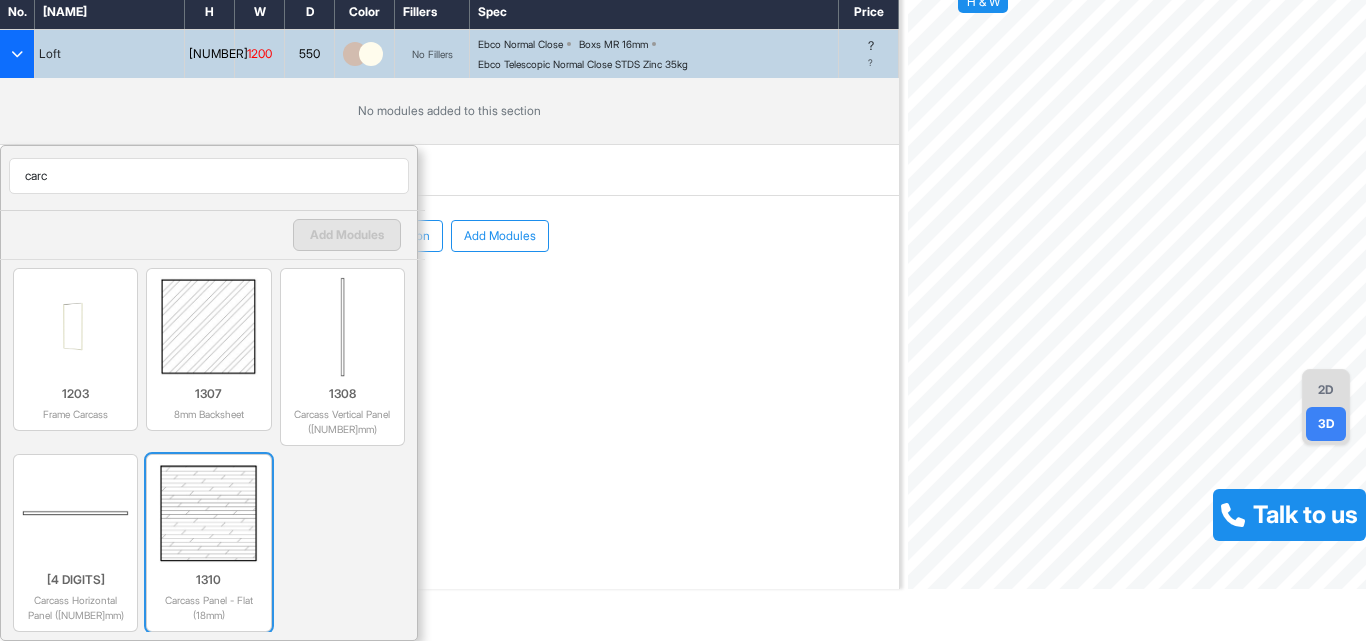 type on "carc" 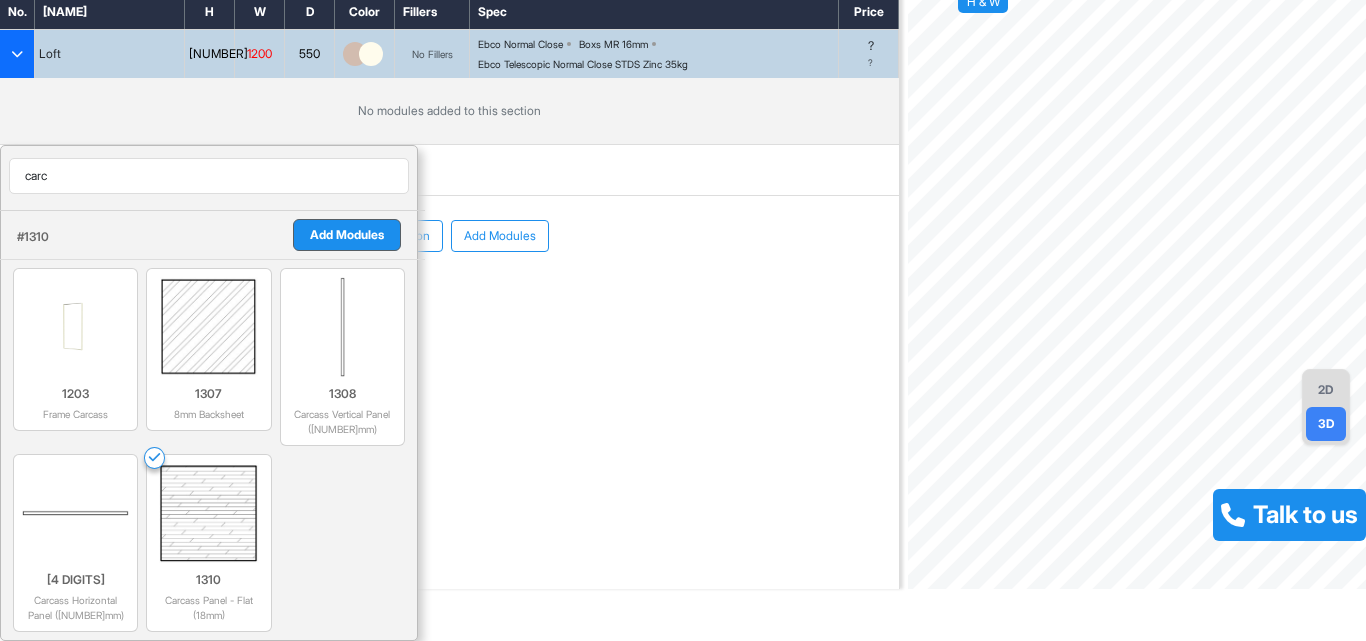 click on "Add Modules" at bounding box center [347, 235] 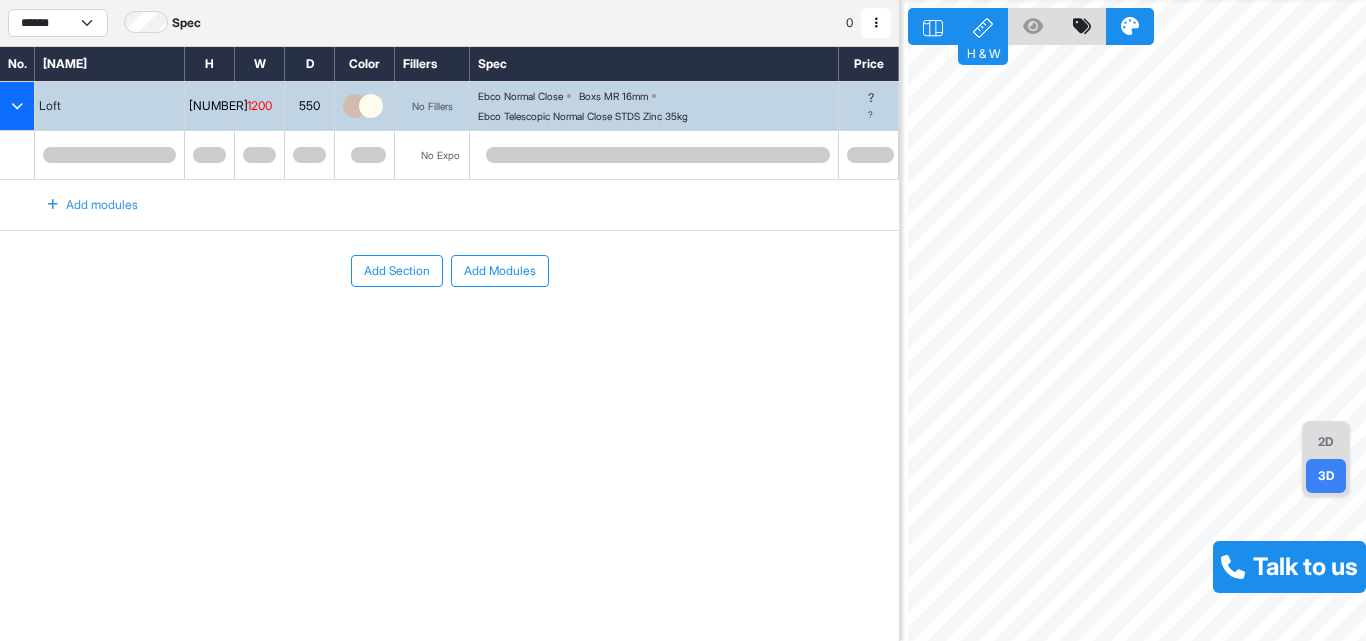 scroll, scrollTop: 50, scrollLeft: 0, axis: vertical 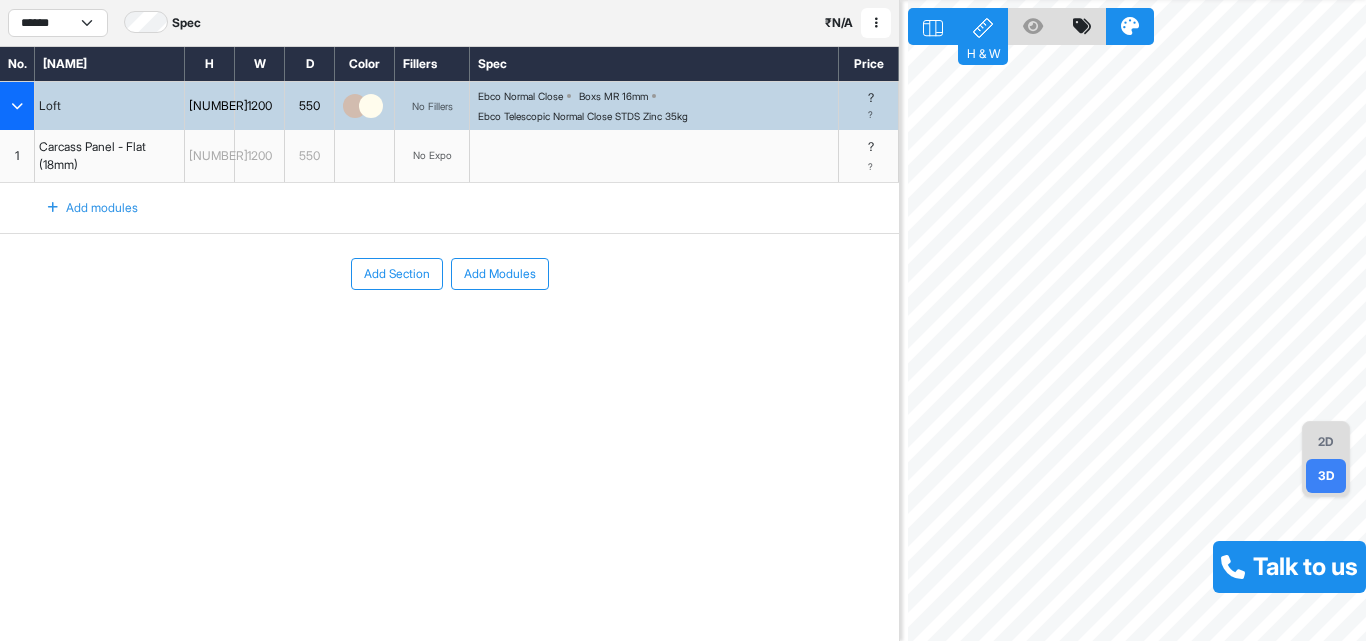 click on "Ebco Normal Close" at bounding box center (524, 96) 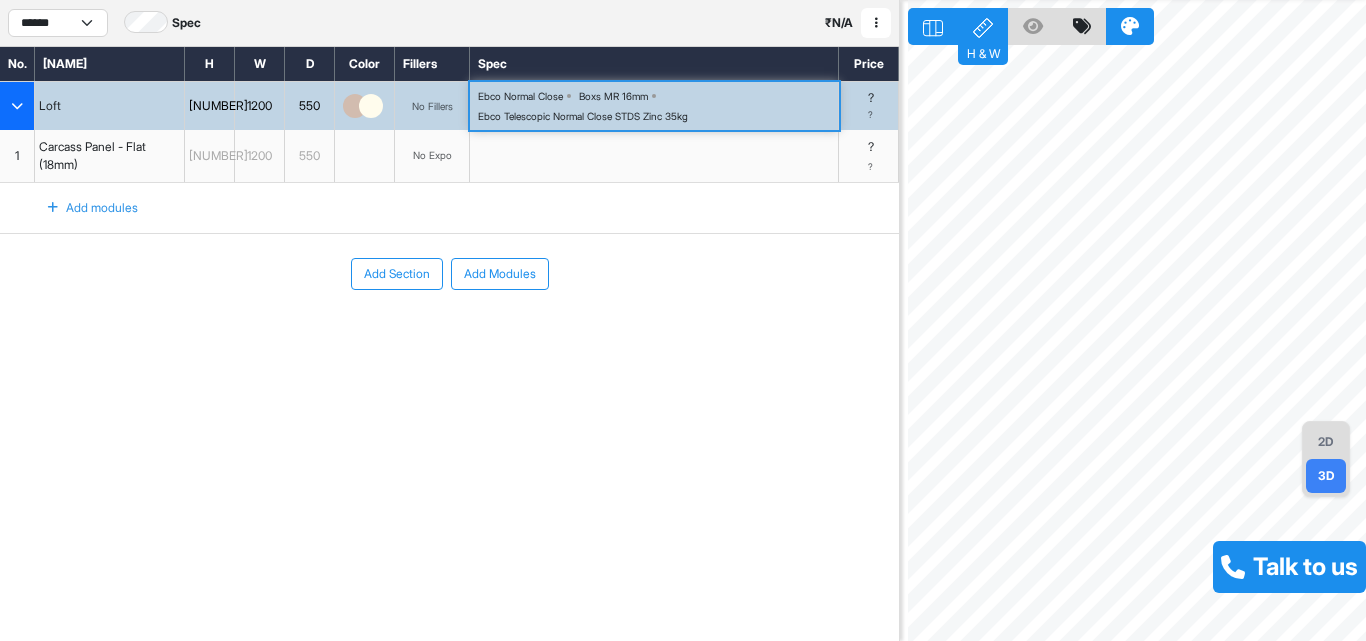 click at bounding box center (371, 106) 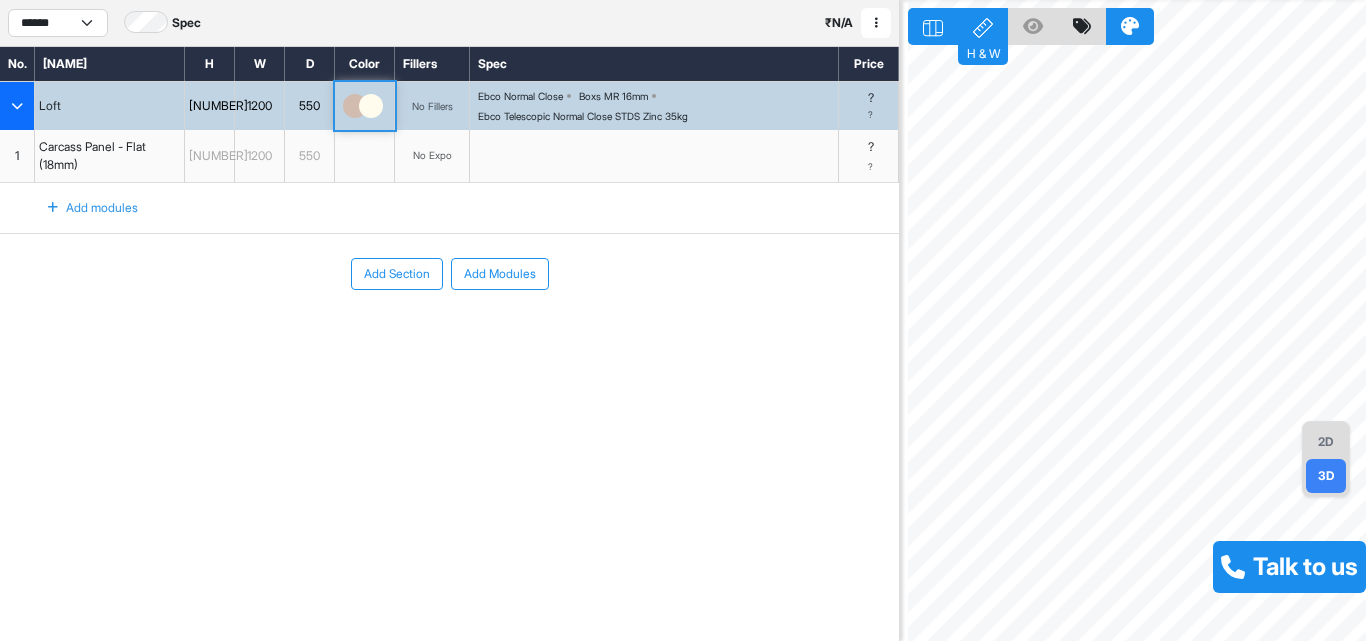 click at bounding box center (363, 106) 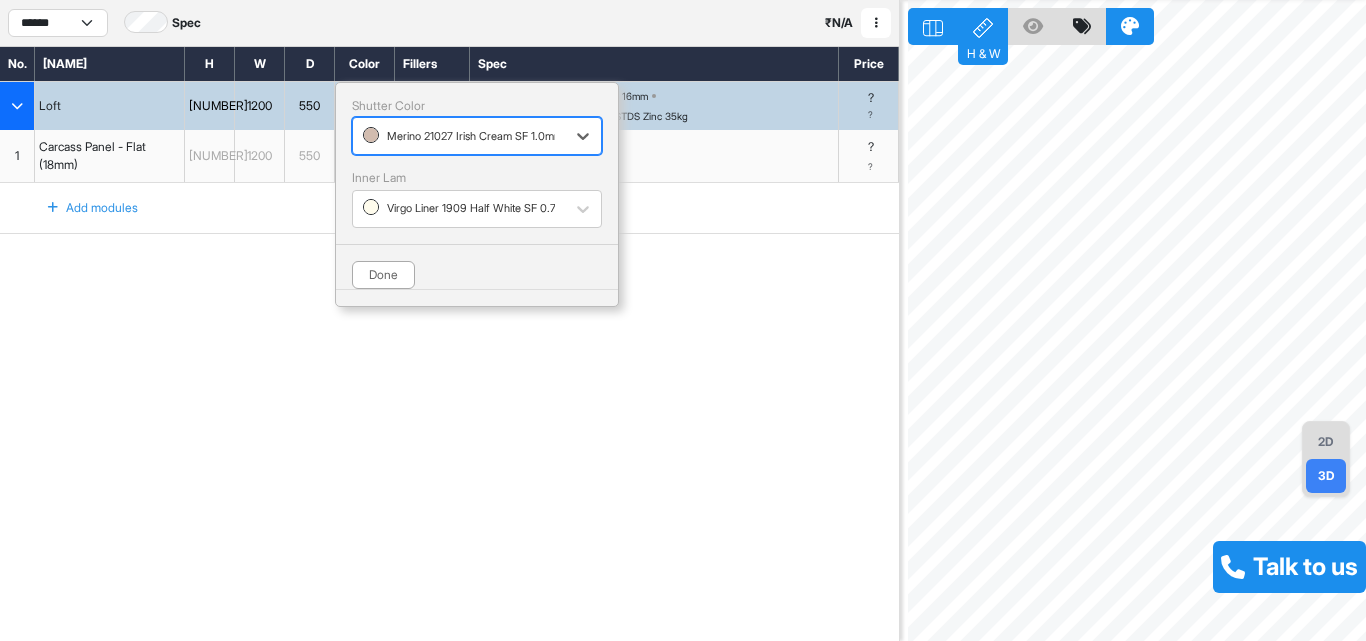 click at bounding box center [459, 136] 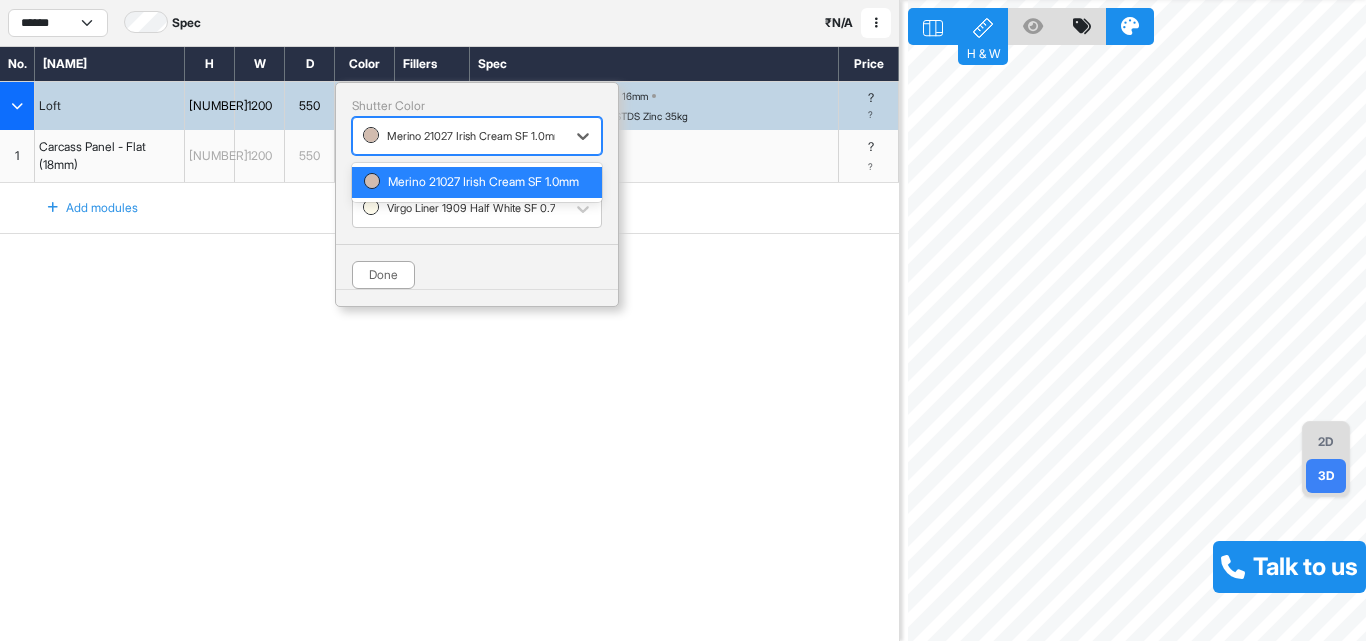 click at bounding box center [459, 136] 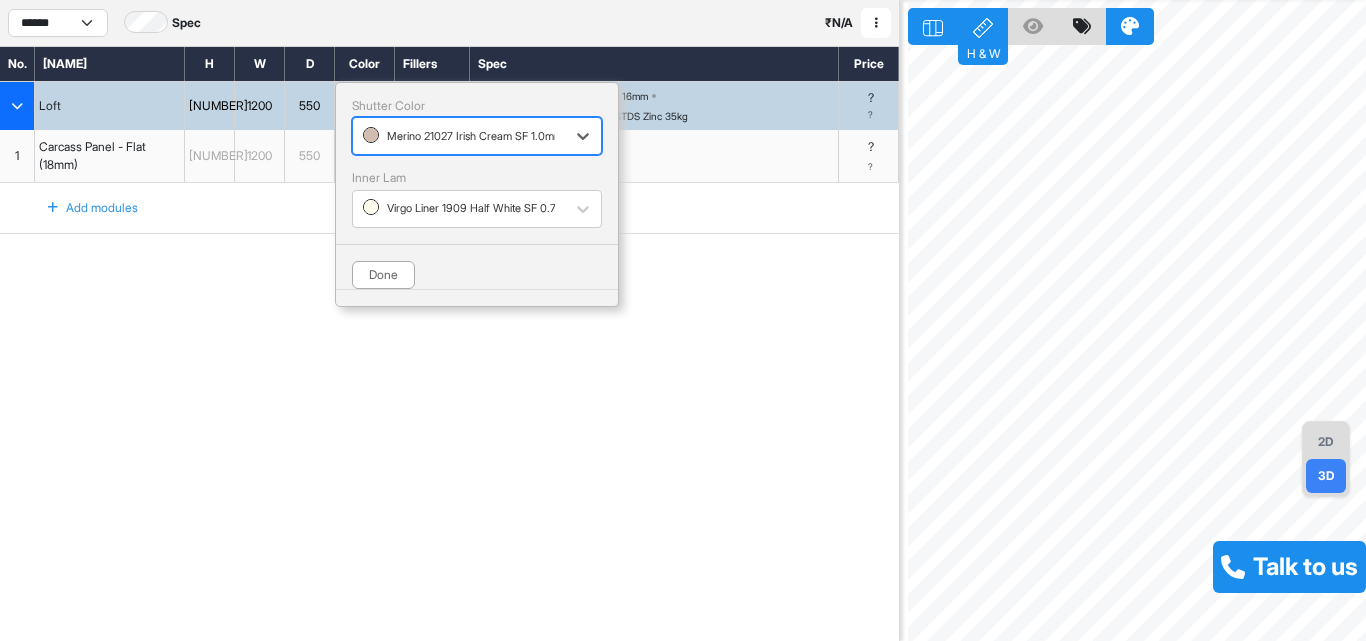 click at bounding box center (459, 136) 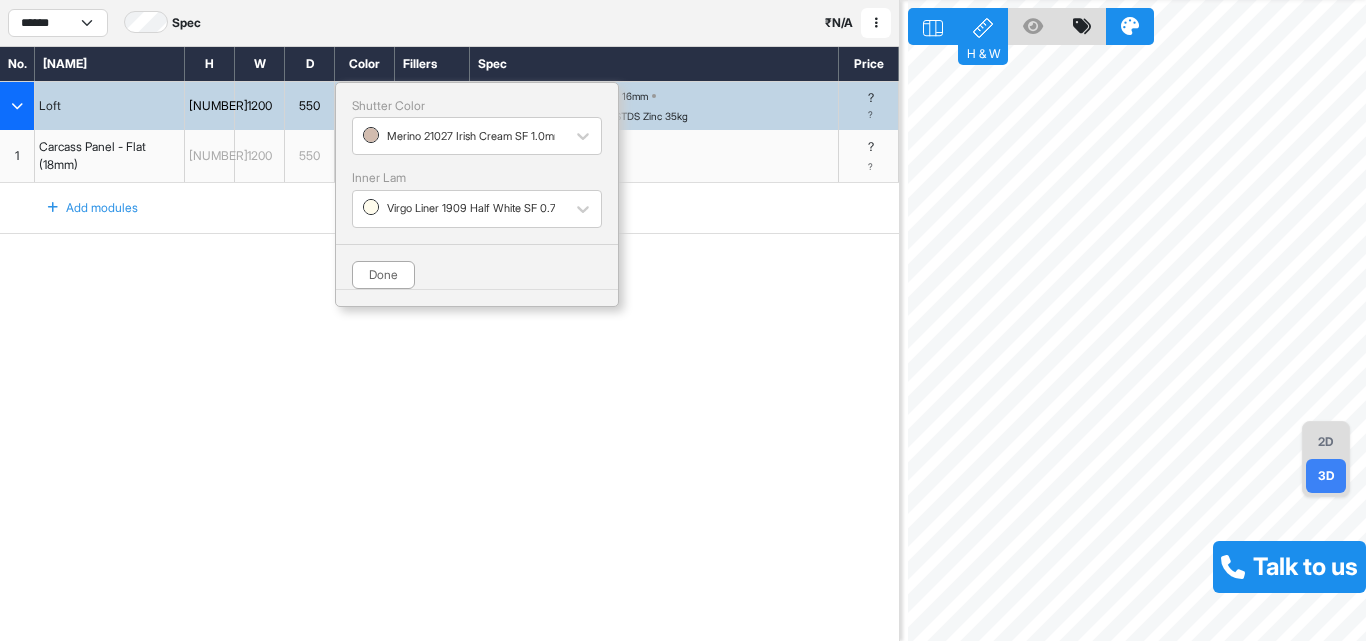 click at bounding box center [1130, 26] 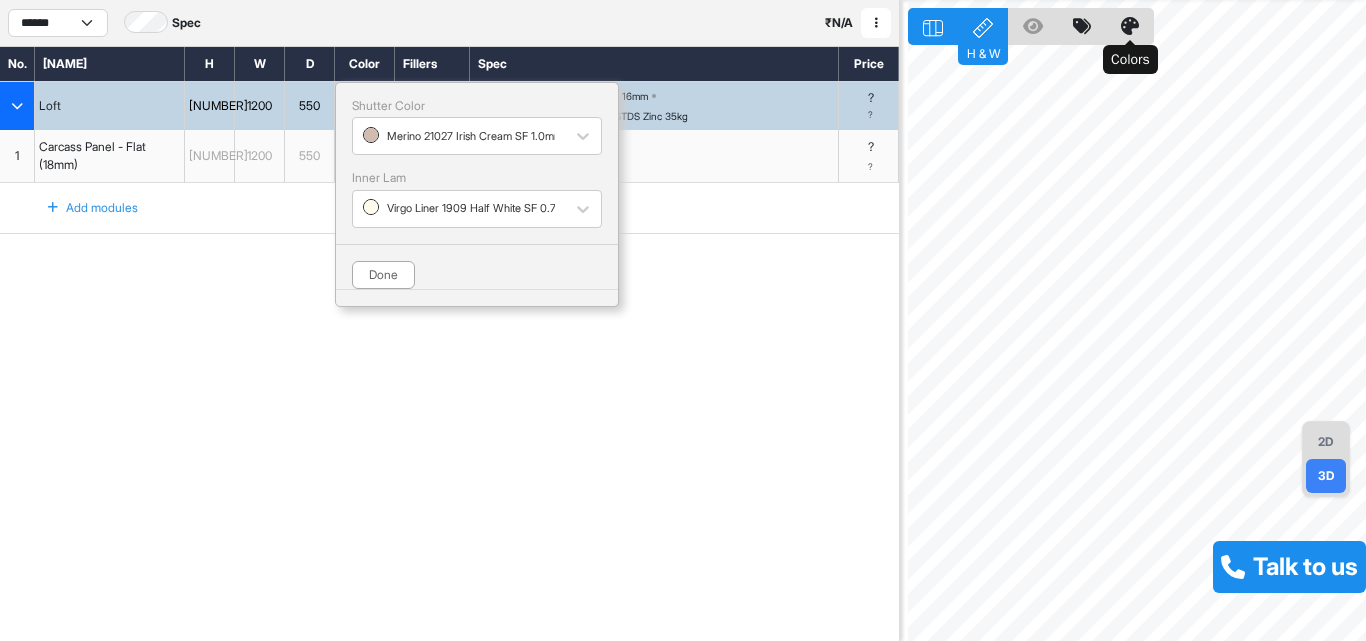 click at bounding box center (1130, 26) 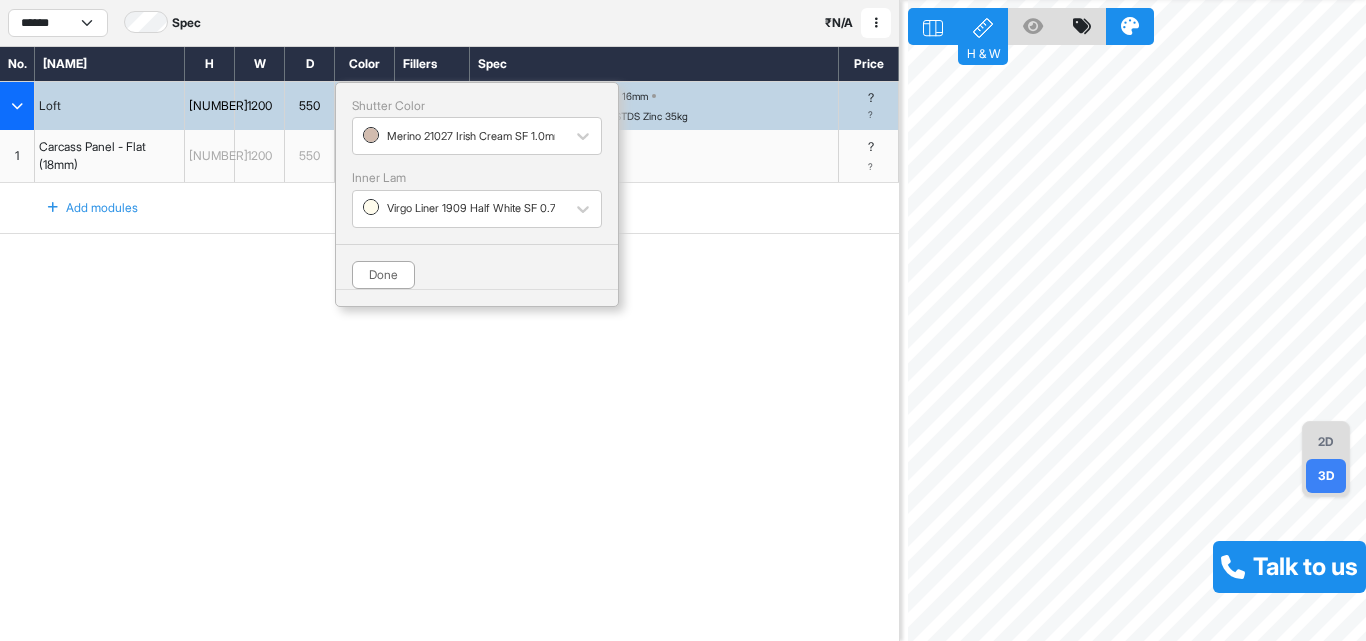 click at bounding box center (1130, 26) 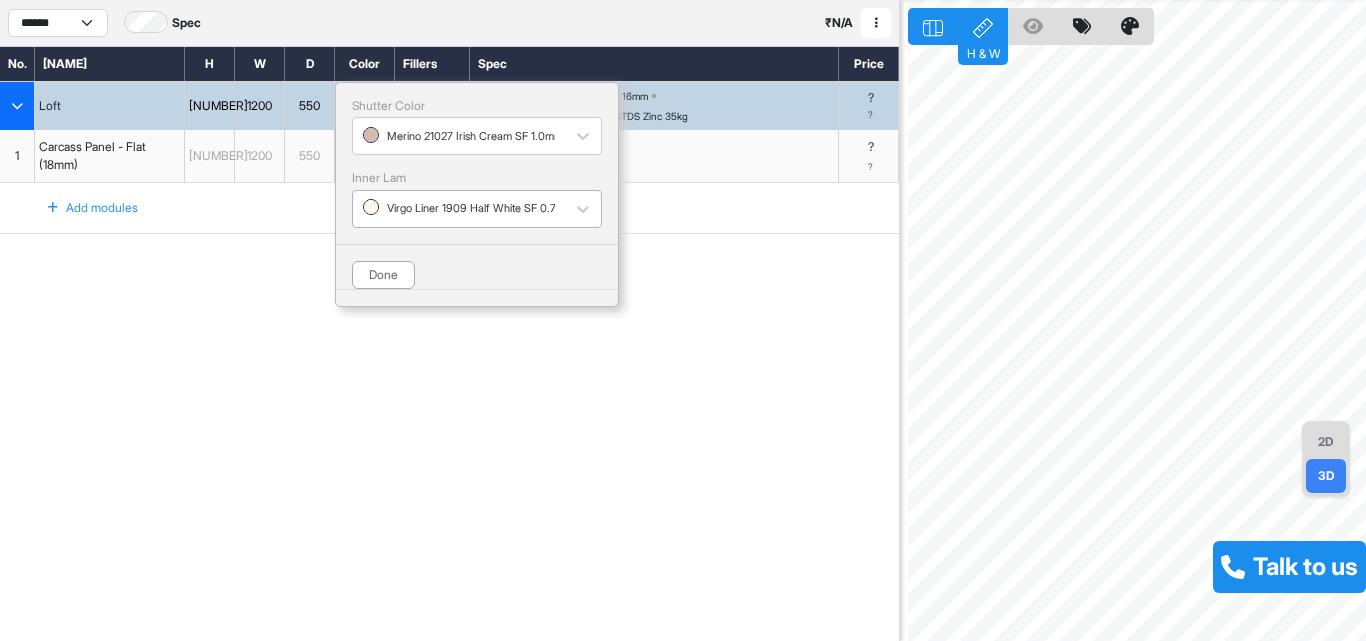 click at bounding box center [459, 136] 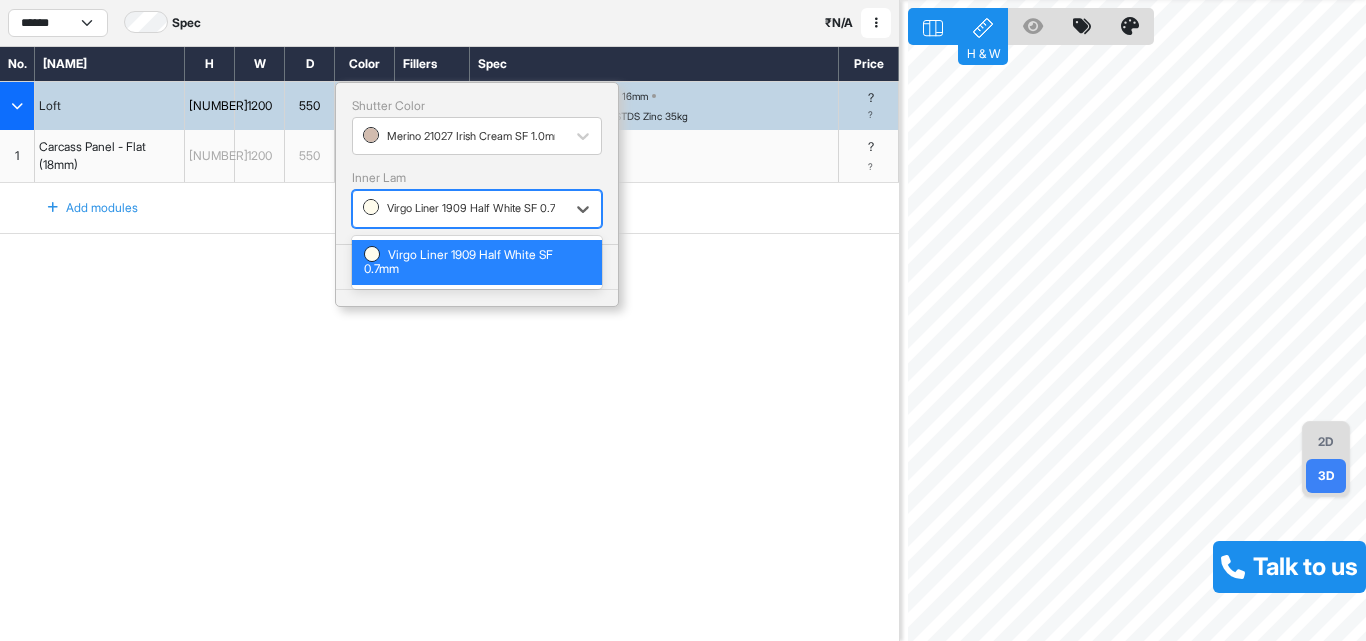 click at bounding box center (459, 209) 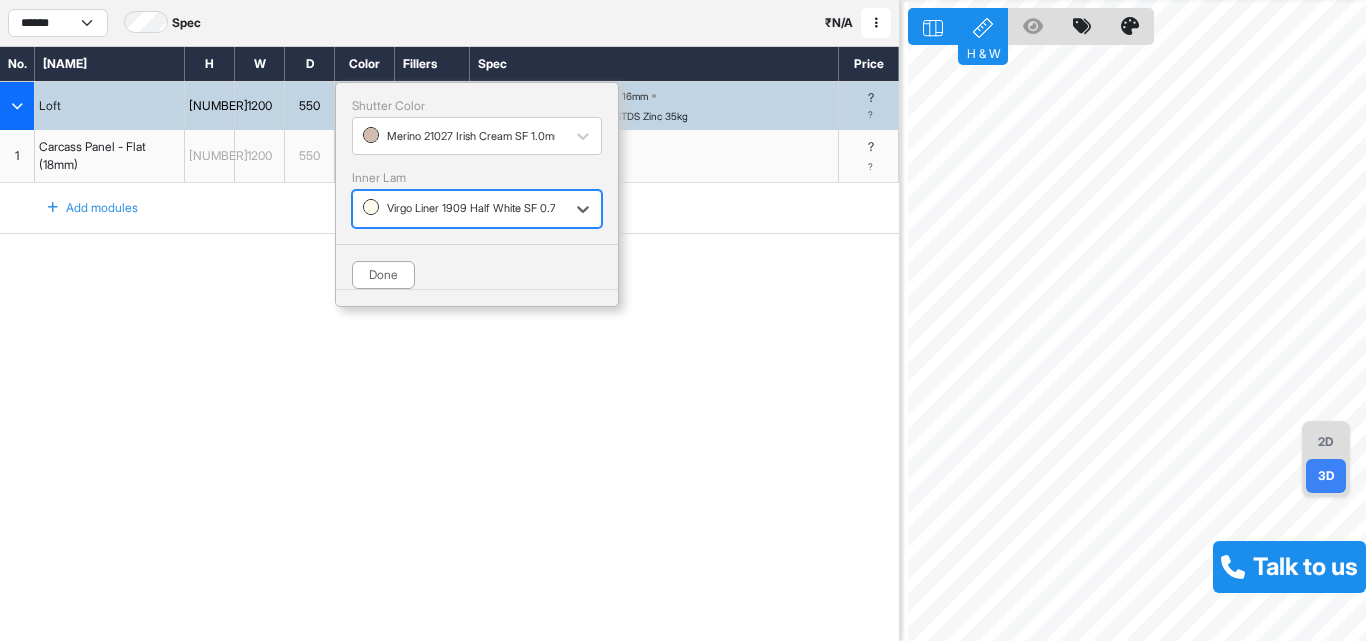 scroll, scrollTop: 0, scrollLeft: 0, axis: both 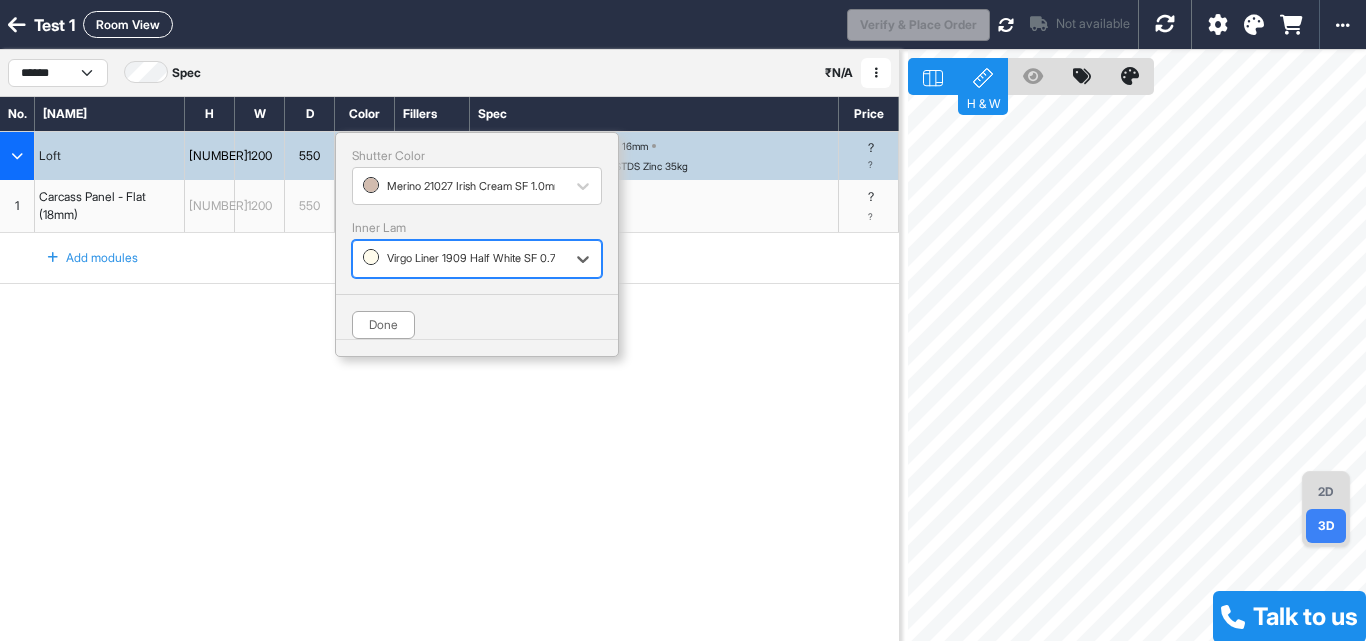click at bounding box center [1247, 24] 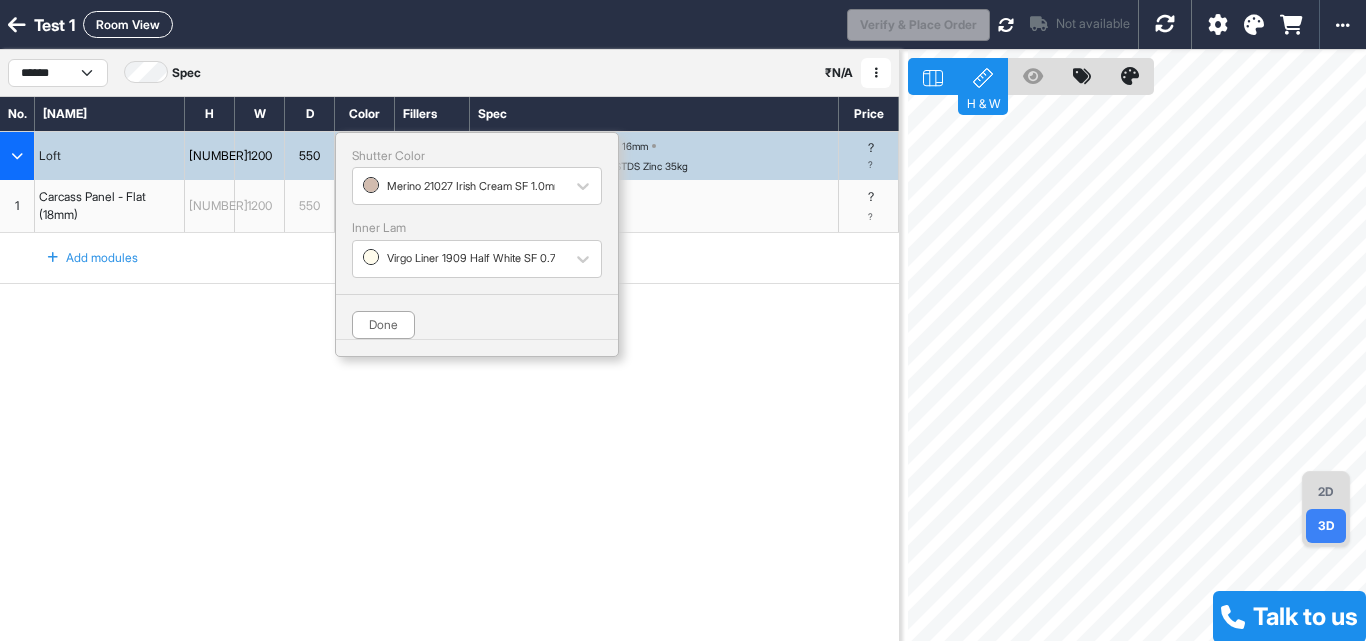 click at bounding box center (1254, 25) 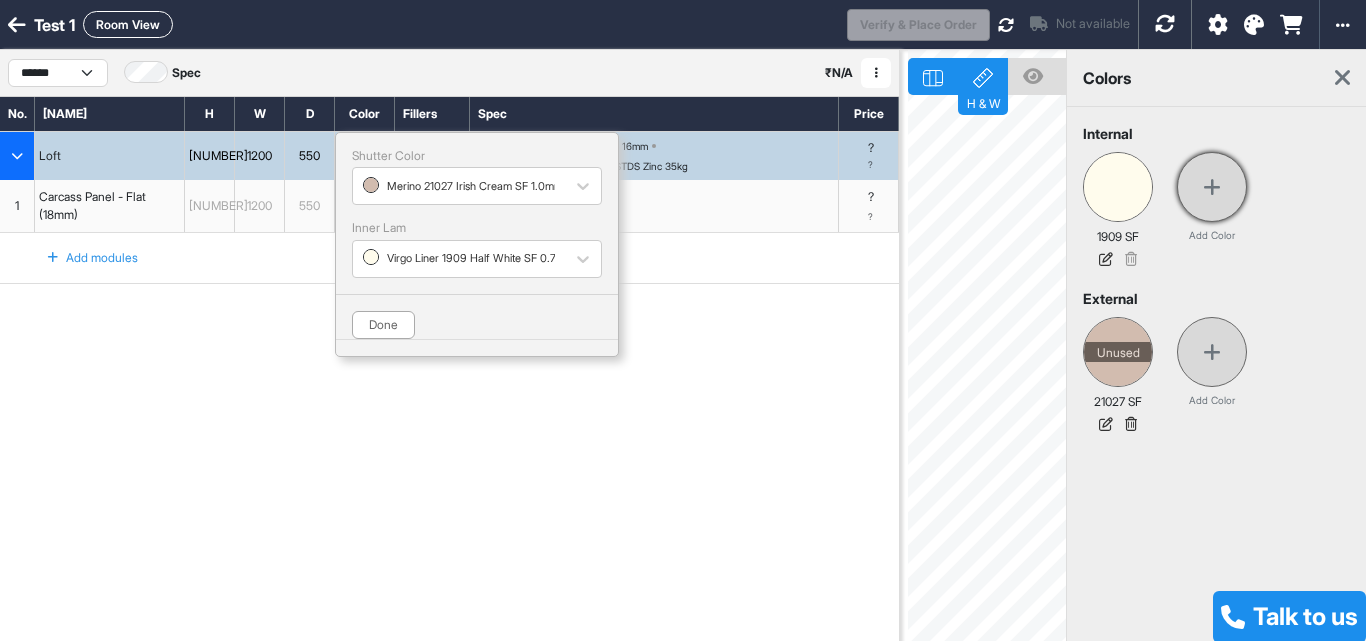click at bounding box center (1212, 187) 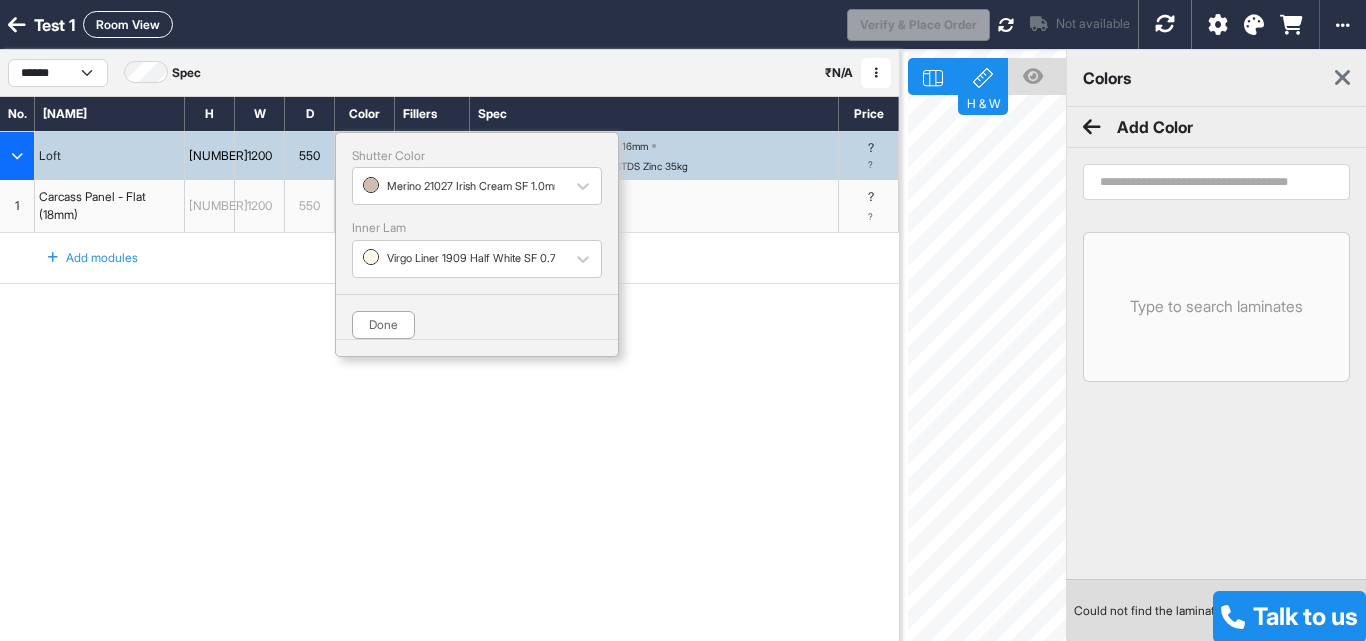 click at bounding box center (1216, 182) 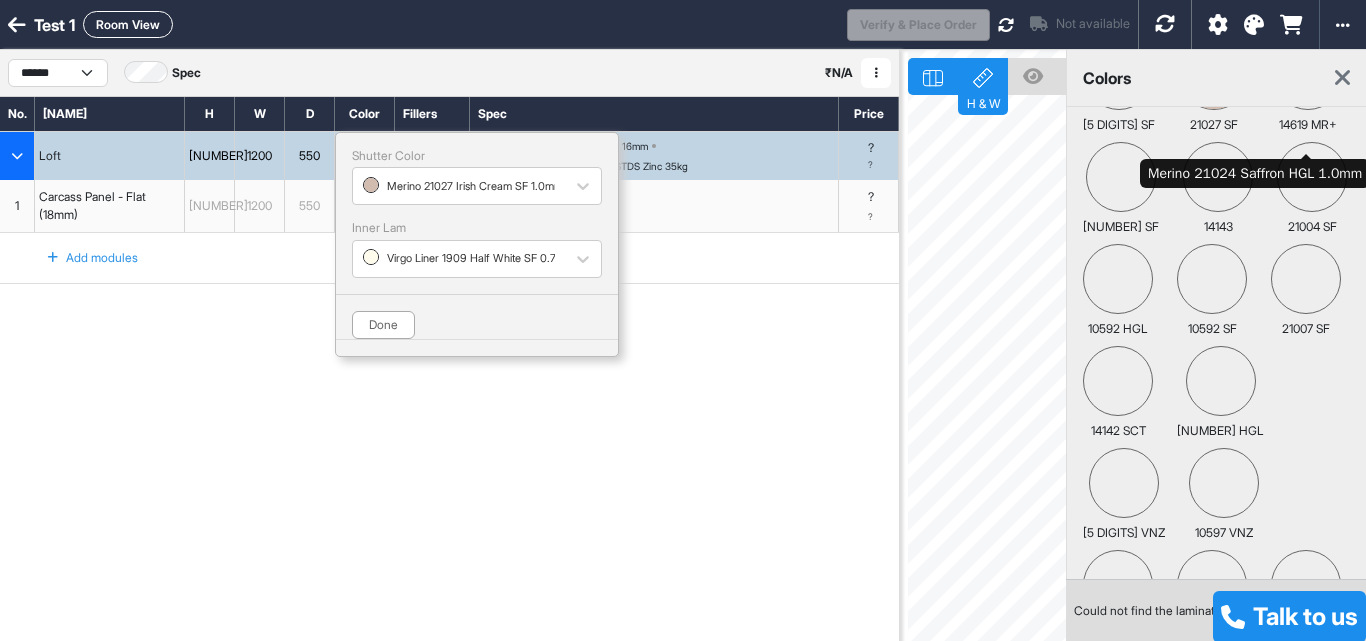 scroll, scrollTop: 1300, scrollLeft: 0, axis: vertical 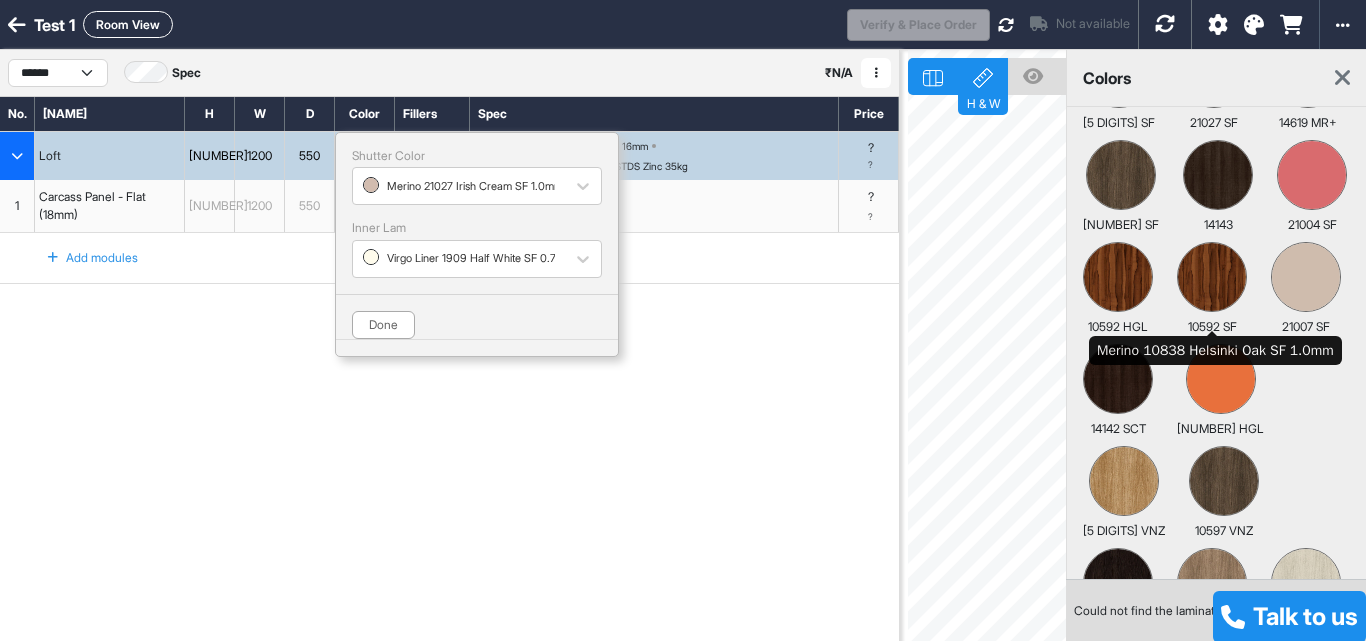 type on "******" 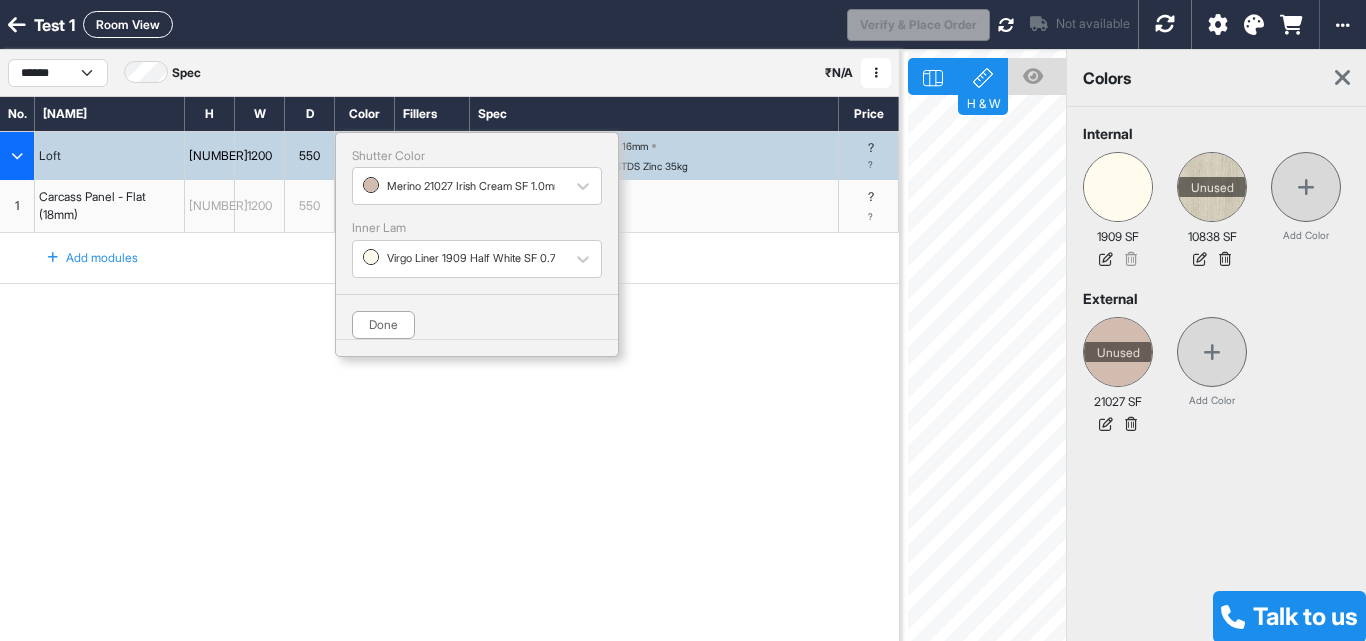 scroll, scrollTop: 0, scrollLeft: 0, axis: both 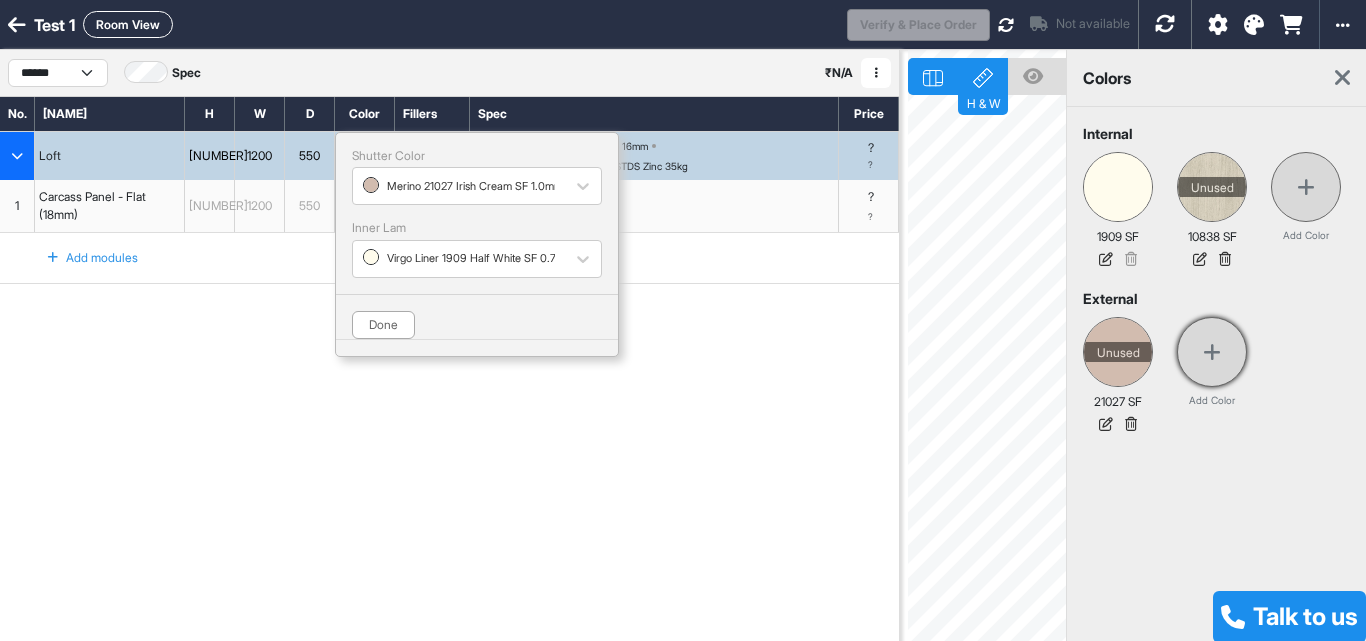 click at bounding box center (1212, 352) 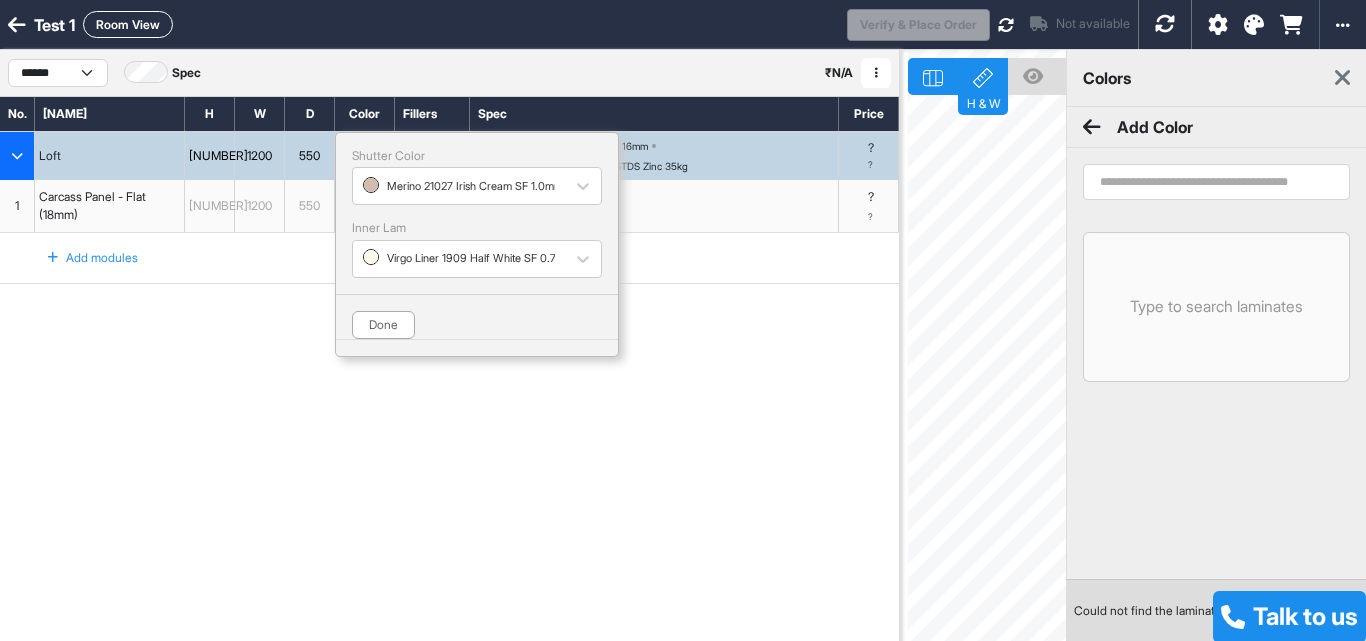 click at bounding box center [1216, 182] 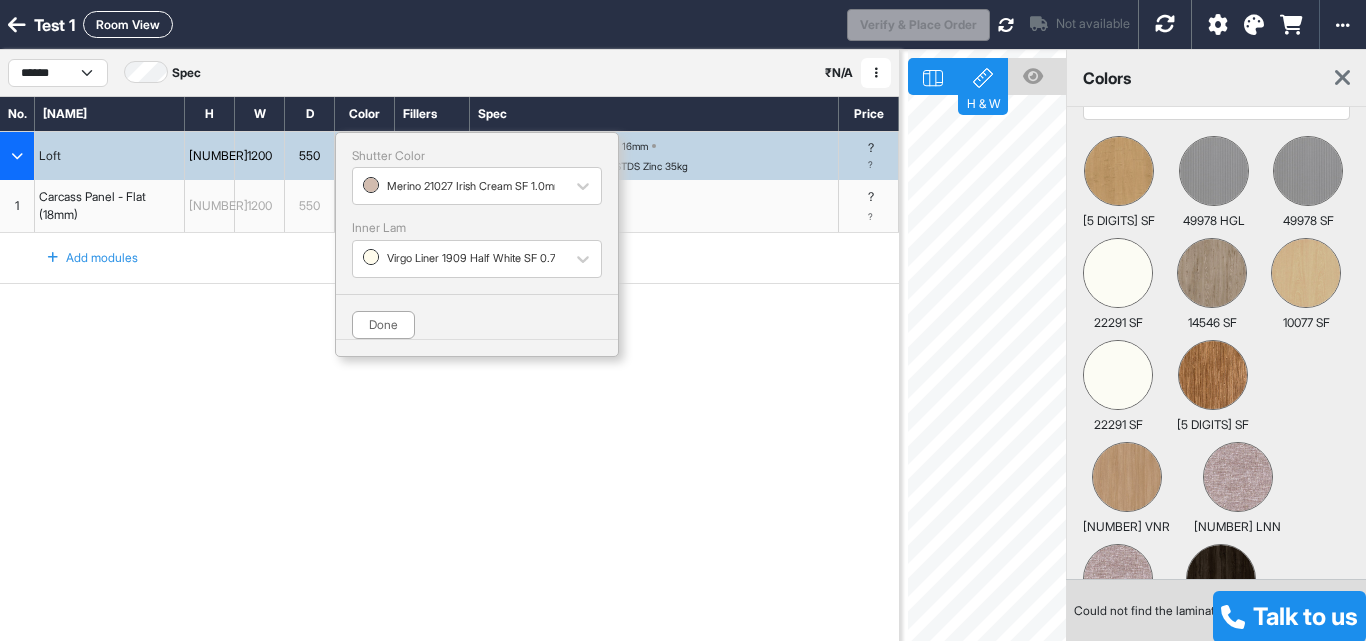 scroll, scrollTop: 0, scrollLeft: 0, axis: both 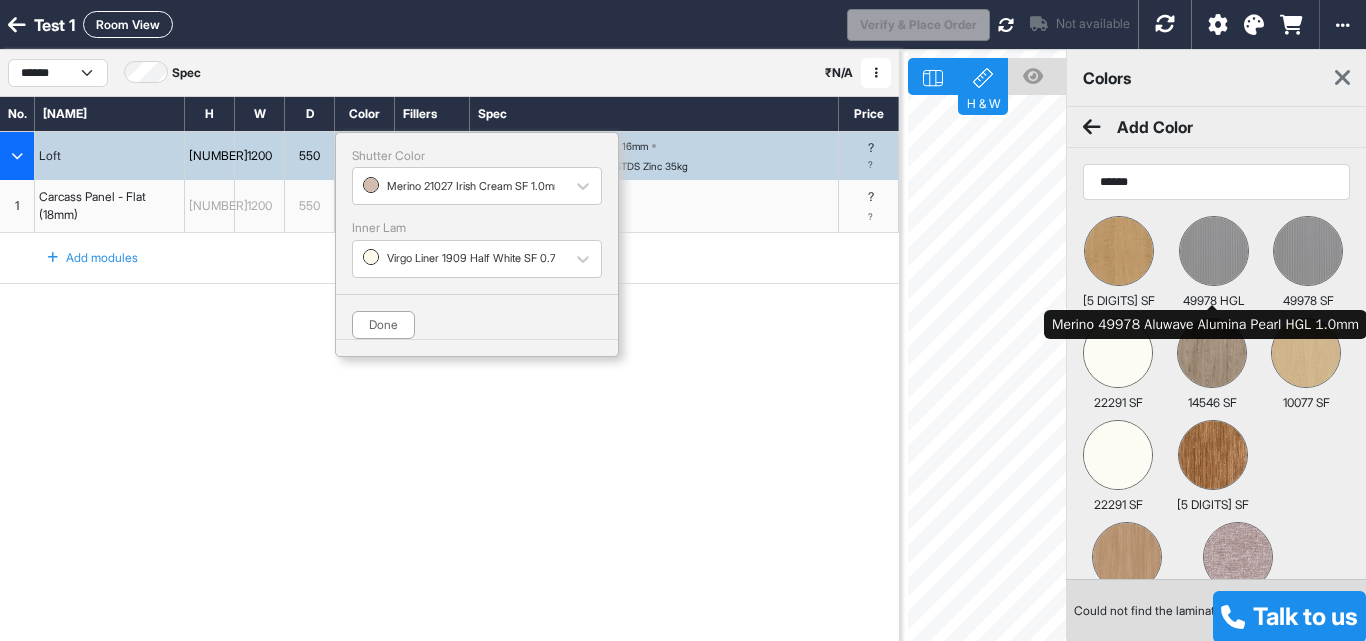 type on "******" 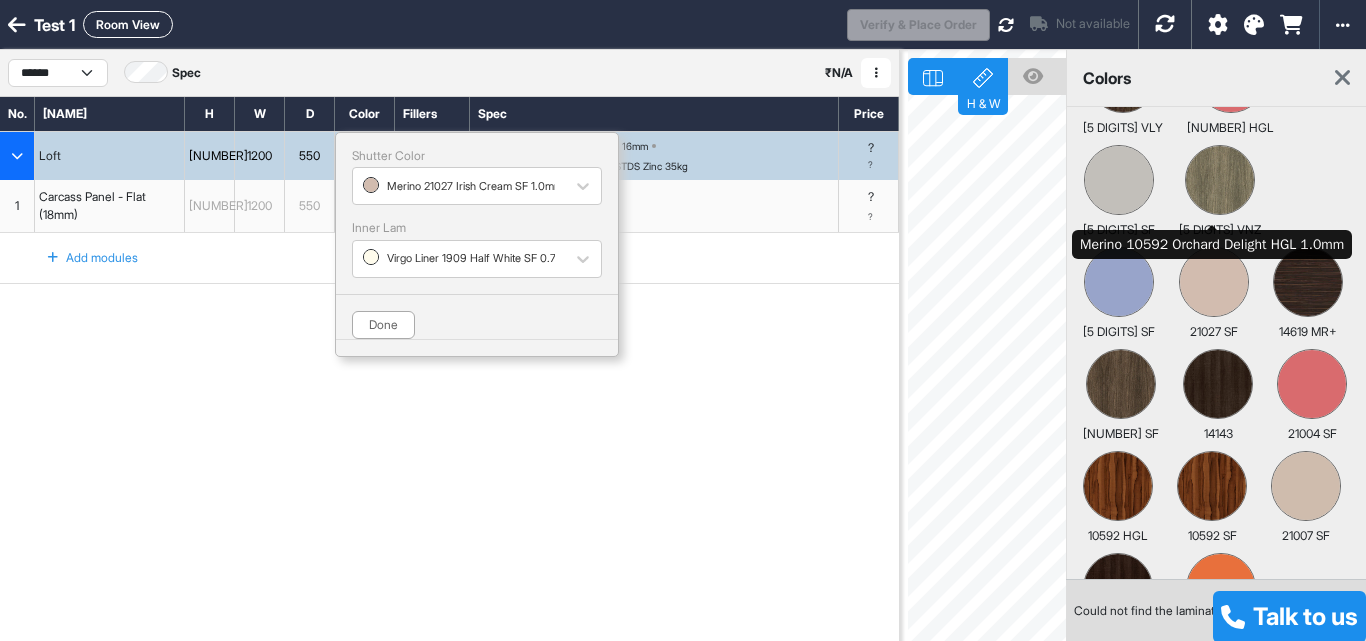 scroll, scrollTop: 1100, scrollLeft: 0, axis: vertical 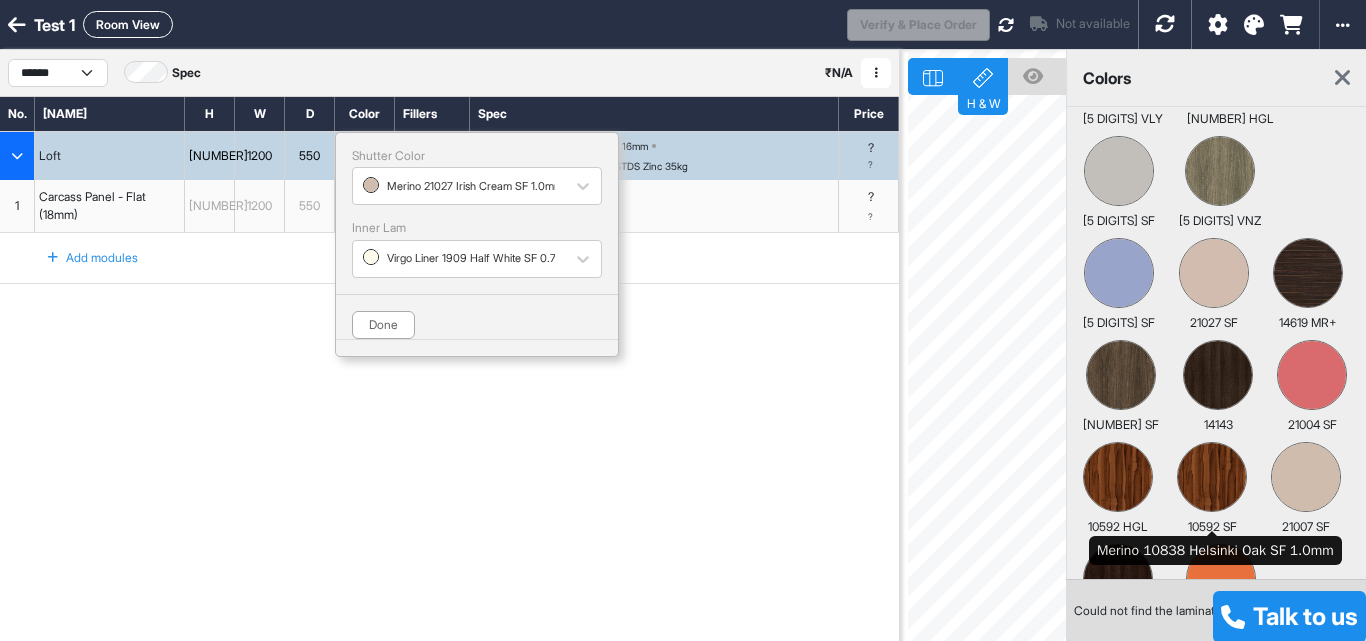 click at bounding box center [1306, 783] 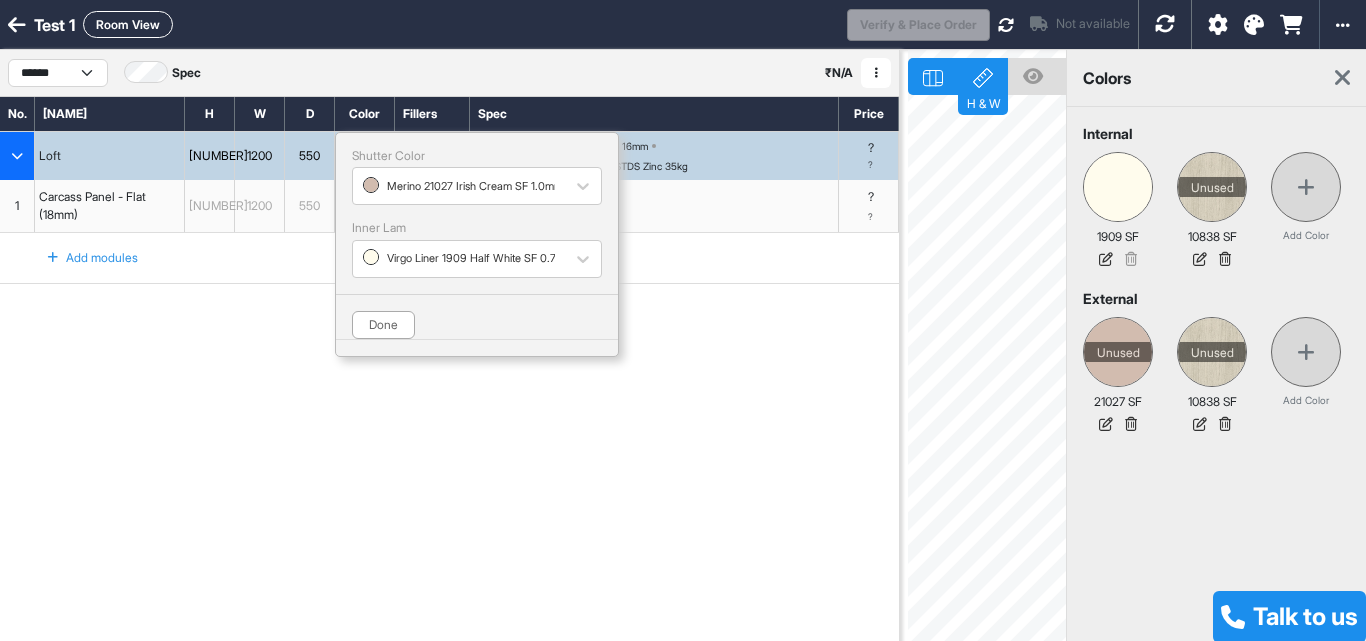 scroll, scrollTop: 0, scrollLeft: 0, axis: both 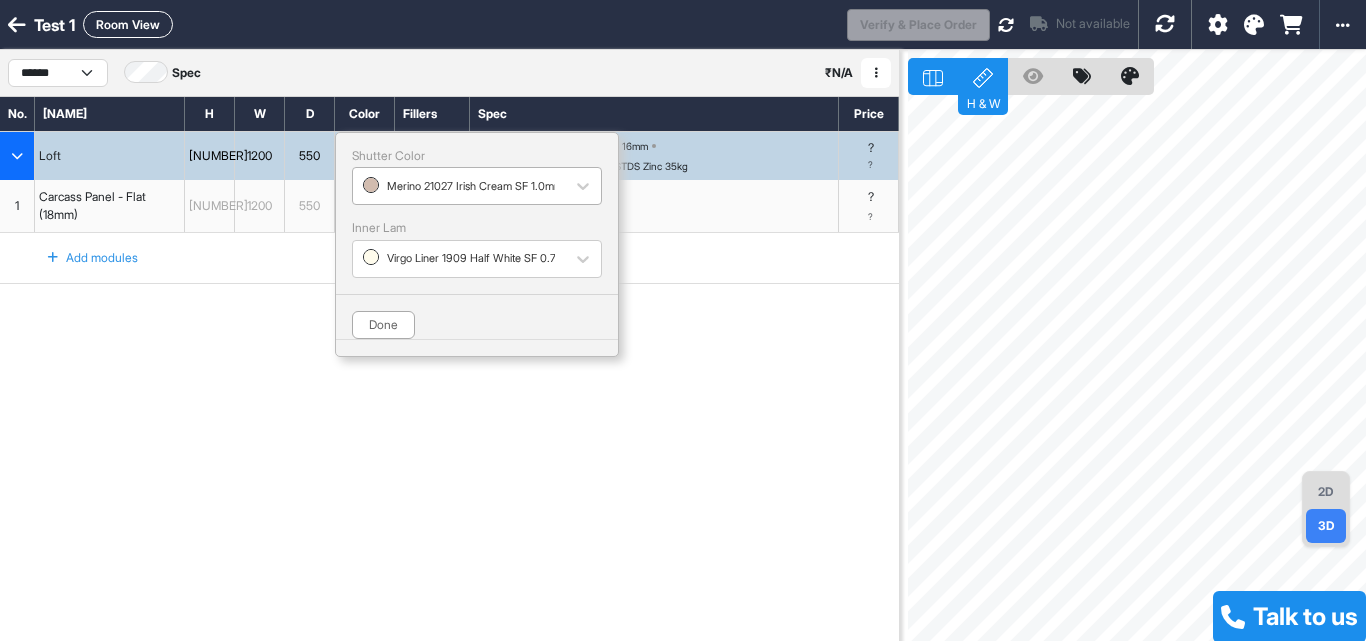 click at bounding box center [459, 186] 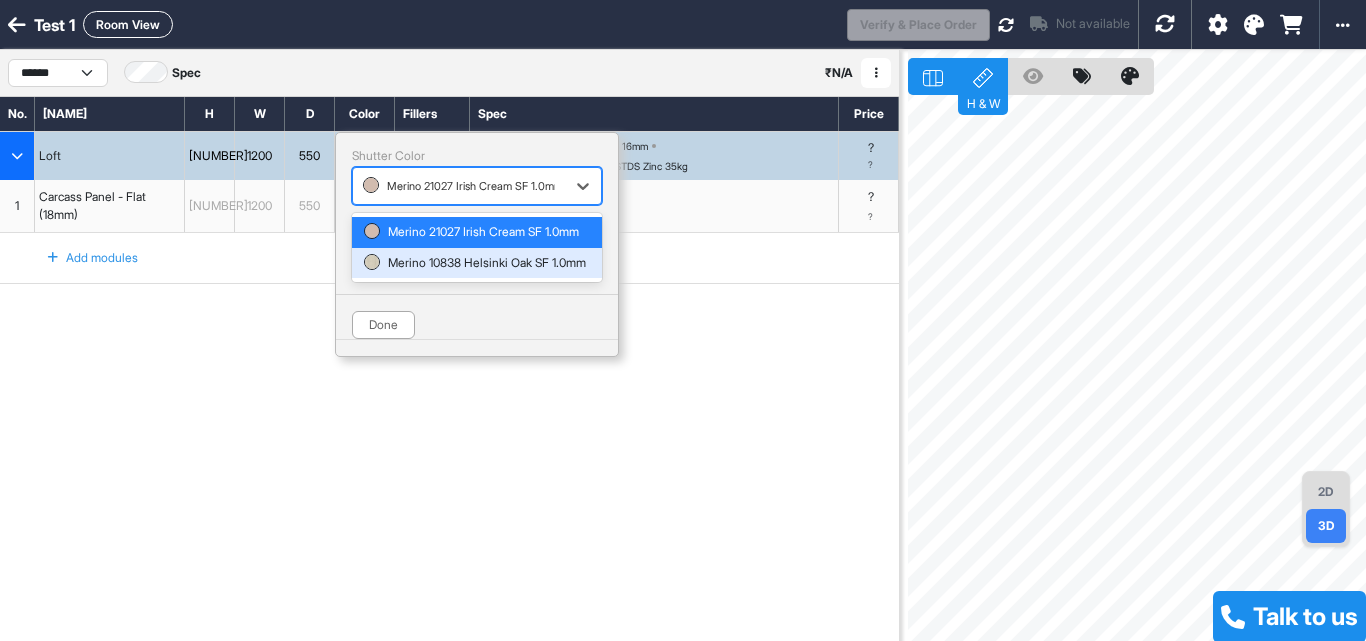 click on "Merino 10838 Helsinki Oak SF 1.0mm" at bounding box center (477, 263) 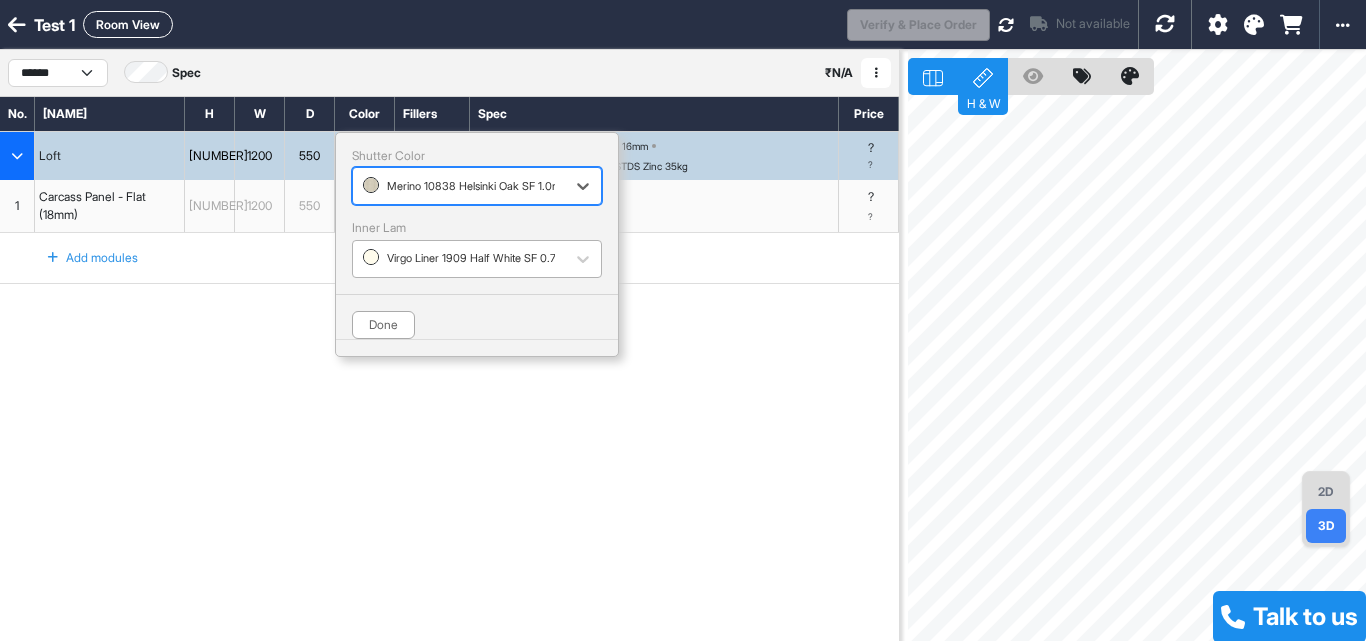 click on "Virgo Liner 1909 Half White SF 0.7mm" at bounding box center [459, 258] 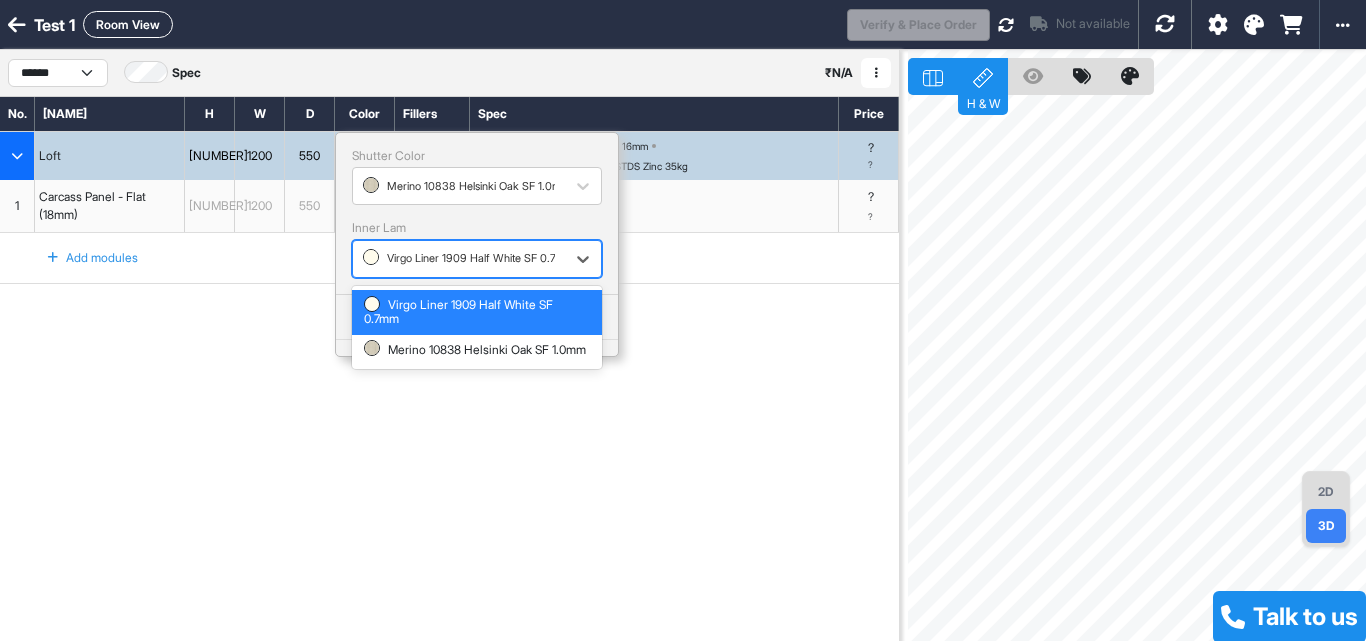 click on "Virgo Liner 1909 Half White SF 0.7mm" at bounding box center (459, 258) 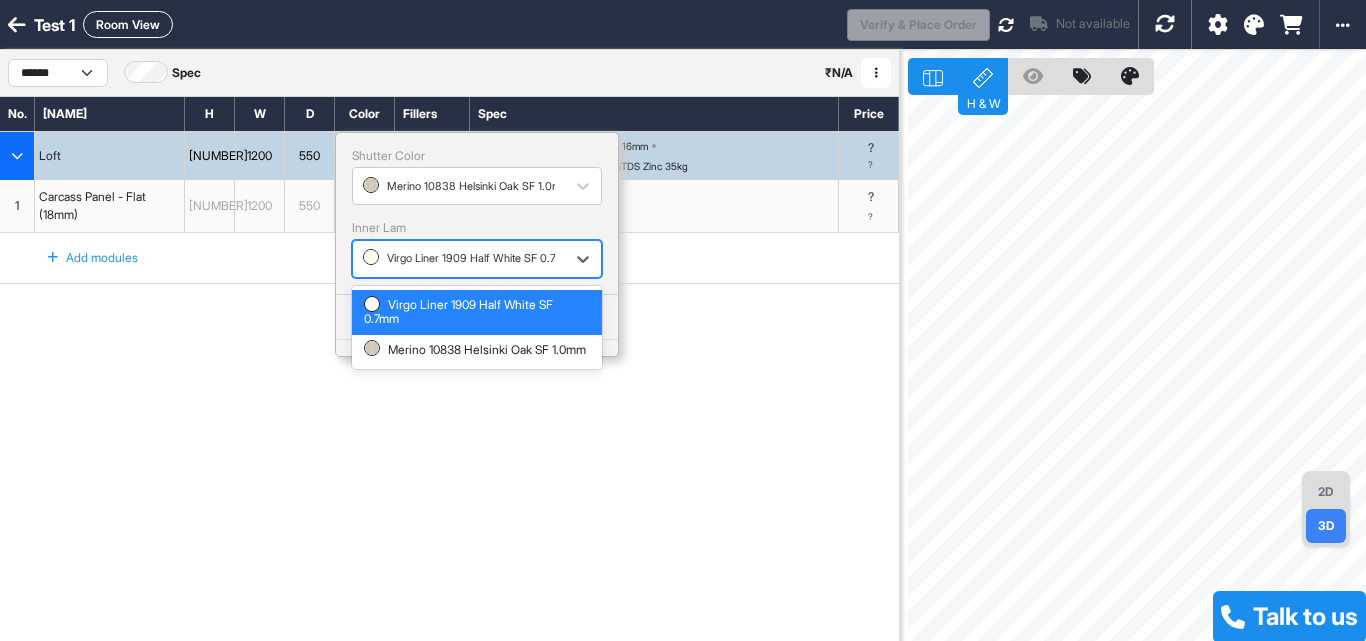 click at bounding box center [459, 259] 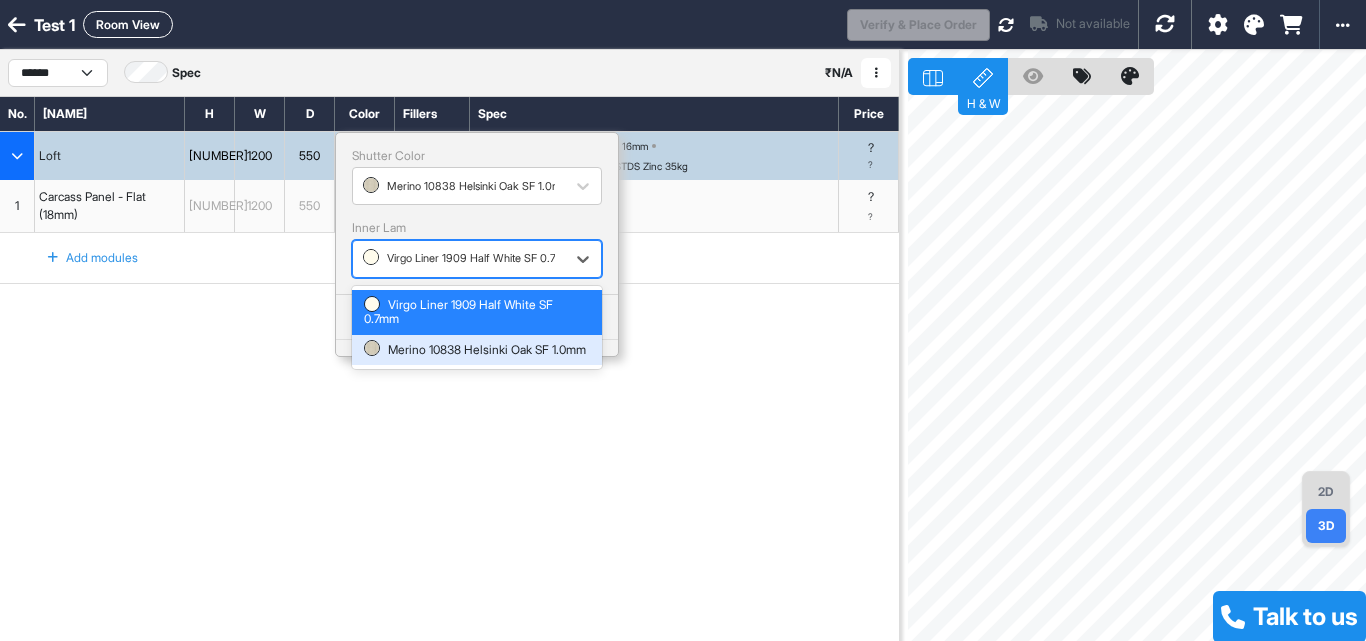 click on "Merino 10838 Helsinki Oak SF 1.0mm" at bounding box center [477, 350] 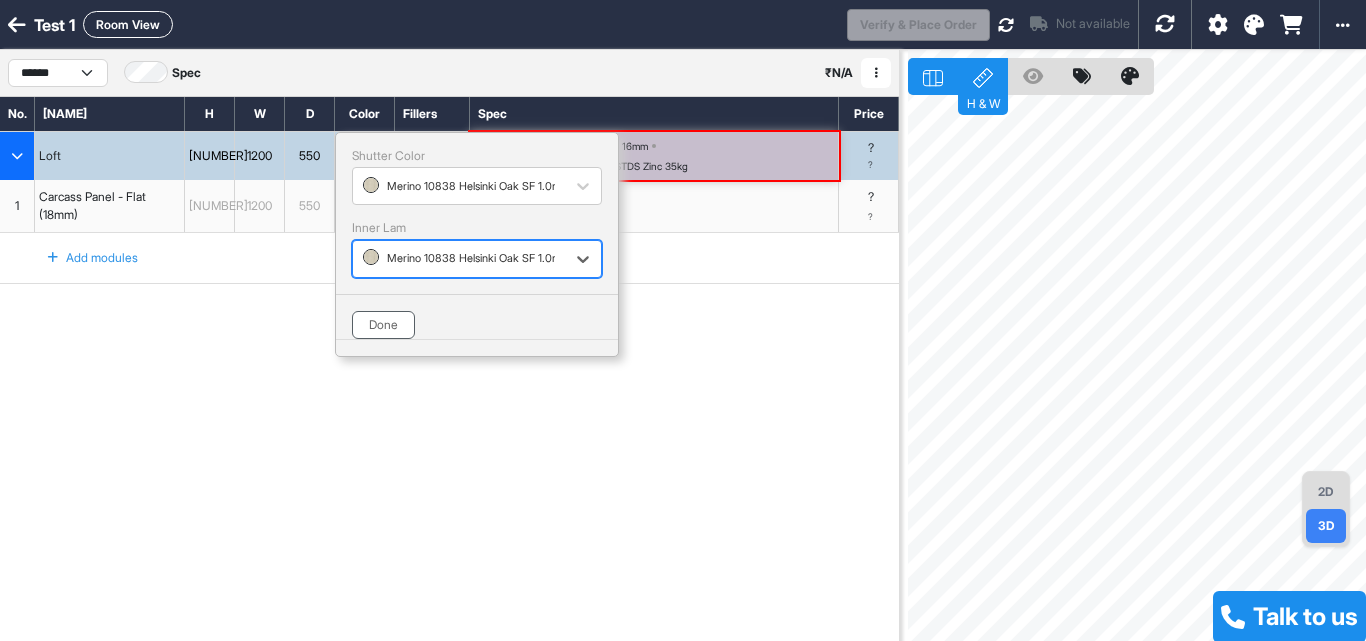 click on "Done" at bounding box center (383, 325) 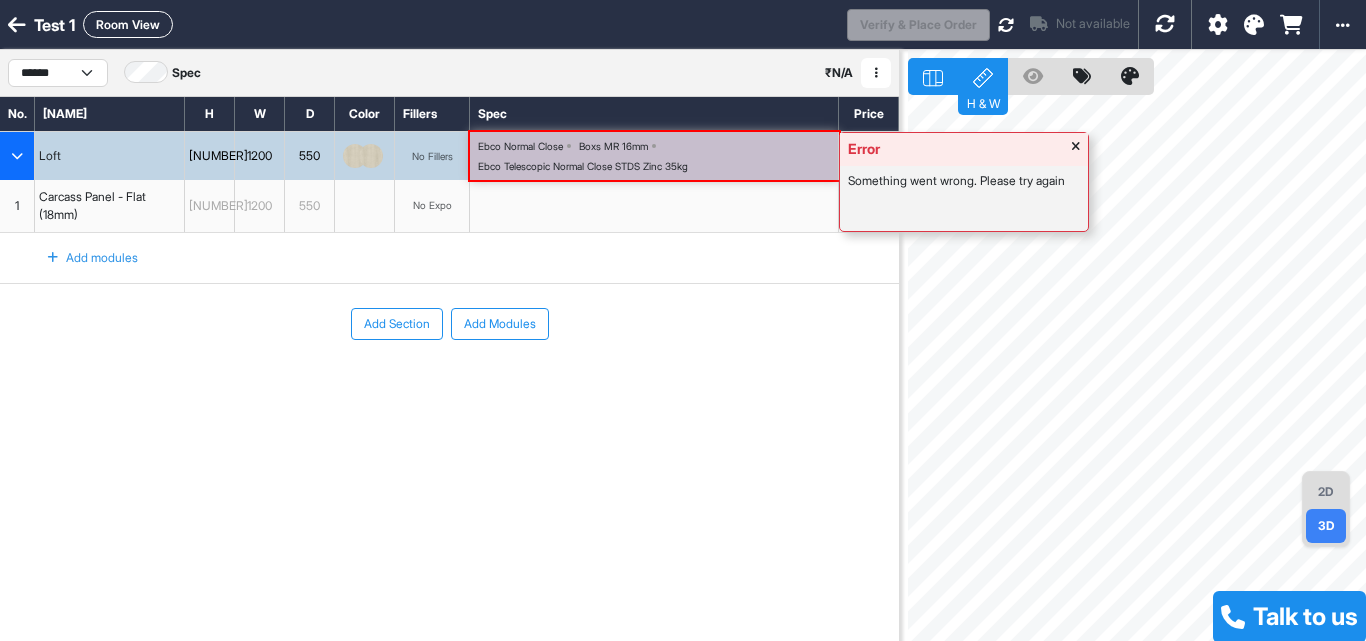 click on "Ebco Telescopic Normal Close STDS Zinc 35kg" at bounding box center (520, 146) 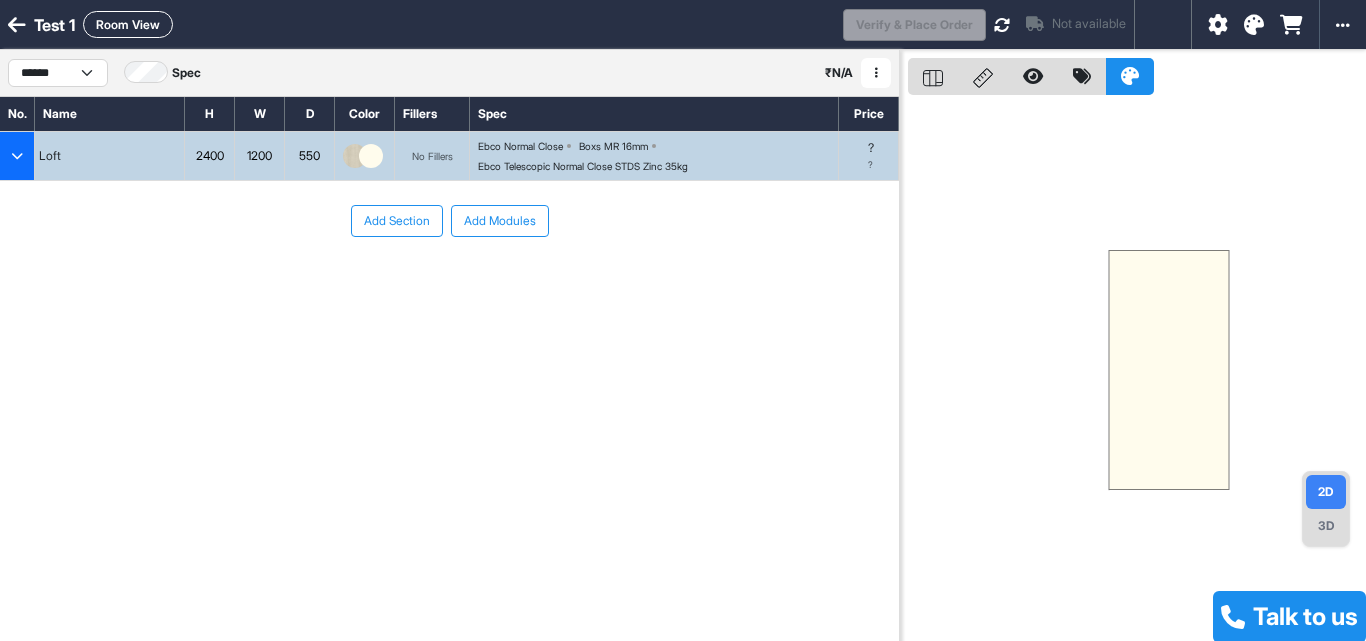 scroll, scrollTop: 0, scrollLeft: 0, axis: both 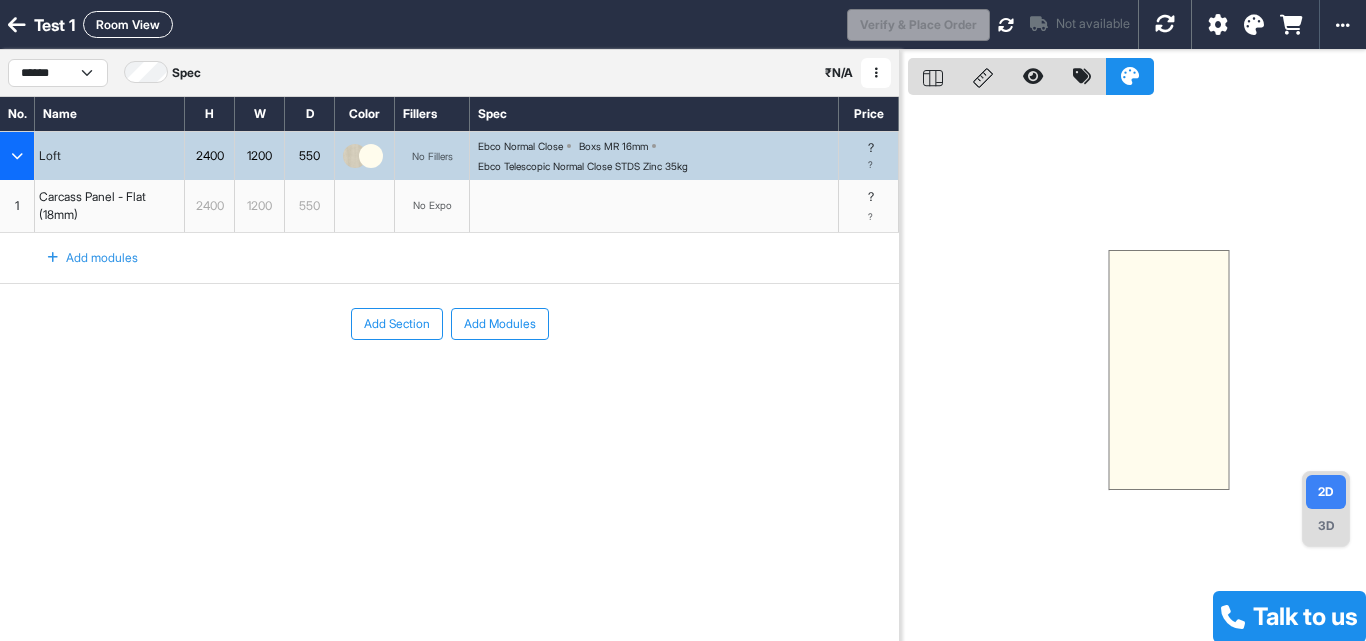 click at bounding box center (371, 156) 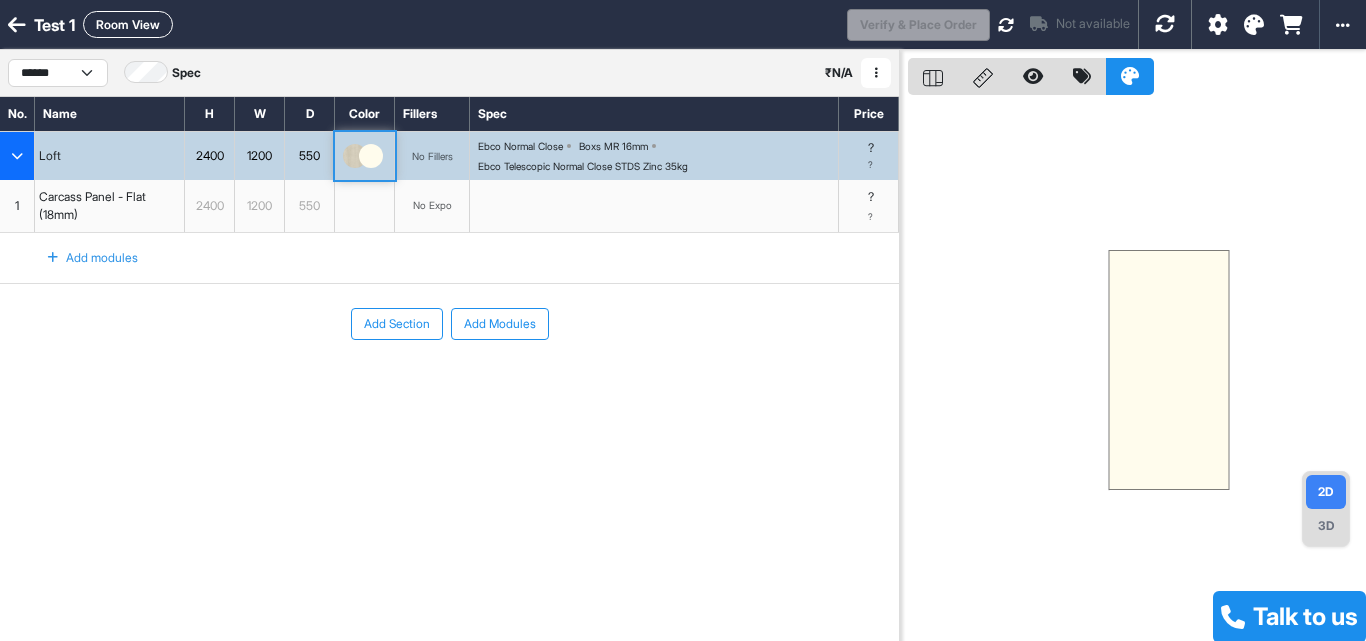 click at bounding box center [371, 156] 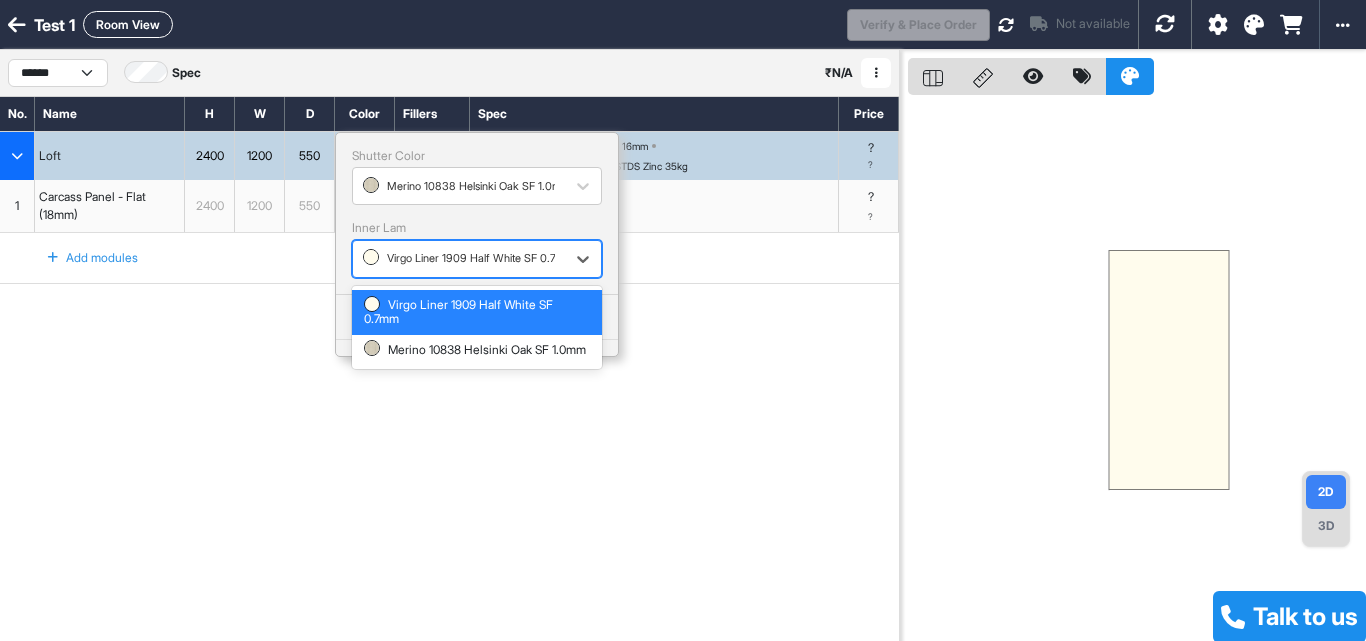 click on "Virgo Liner 1909 Half White SF 0.7mm" at bounding box center (459, 258) 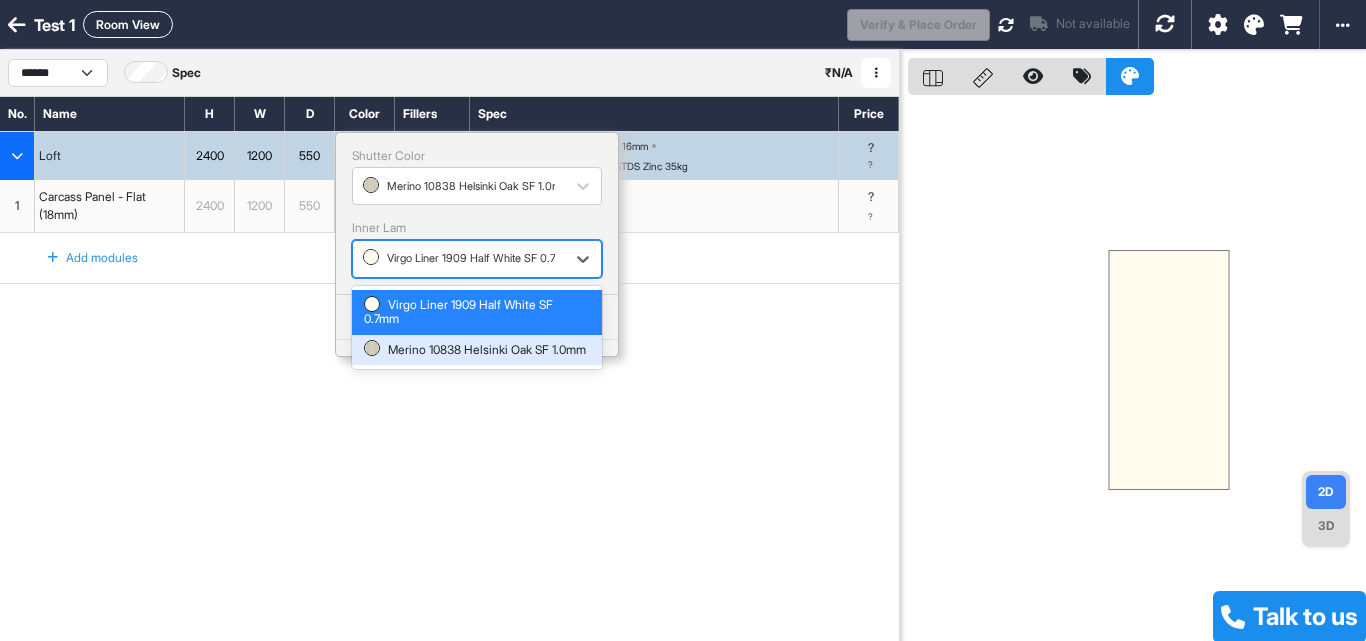 click on "Merino 10838 Helsinki Oak SF 1.0mm" at bounding box center [477, 350] 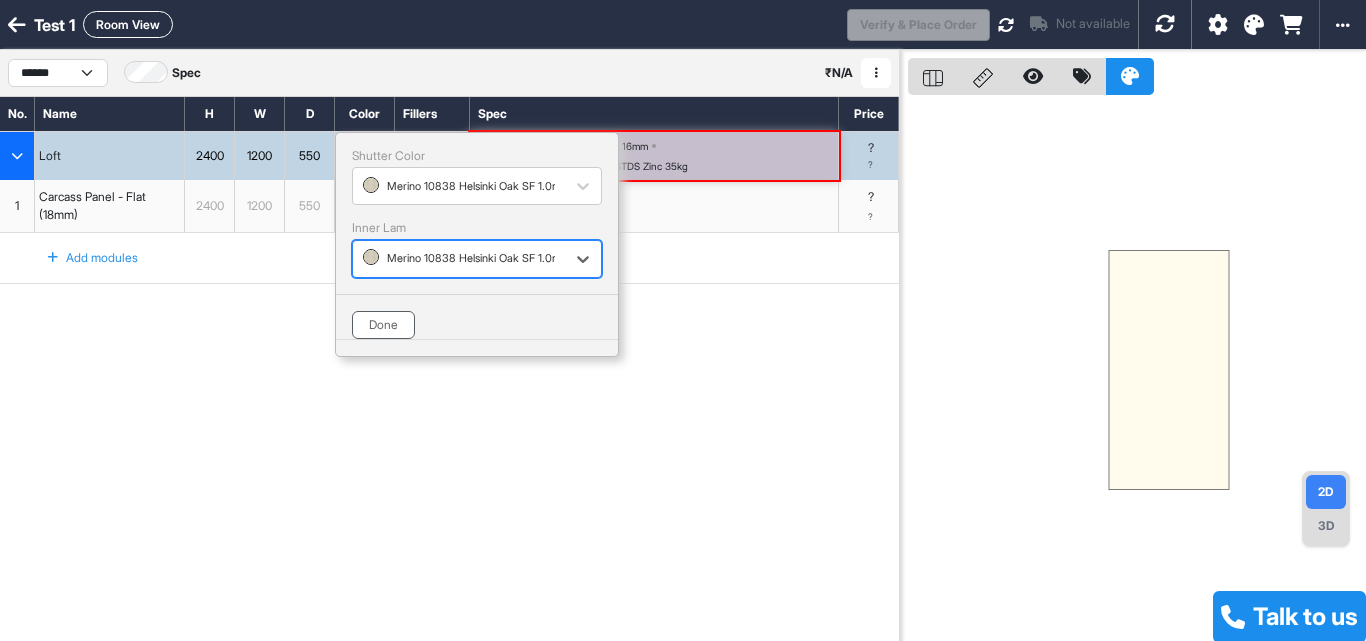 click on "Done" at bounding box center [383, 325] 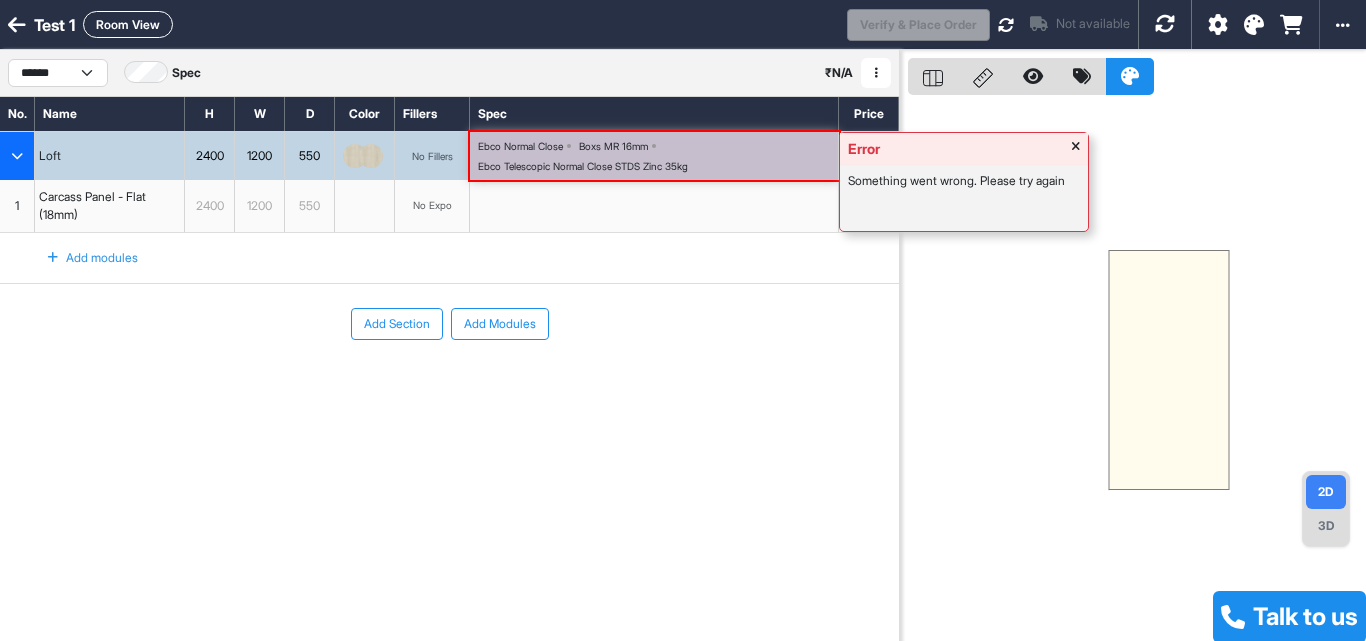 click on "Boxs MR 16mm" at bounding box center [520, 146] 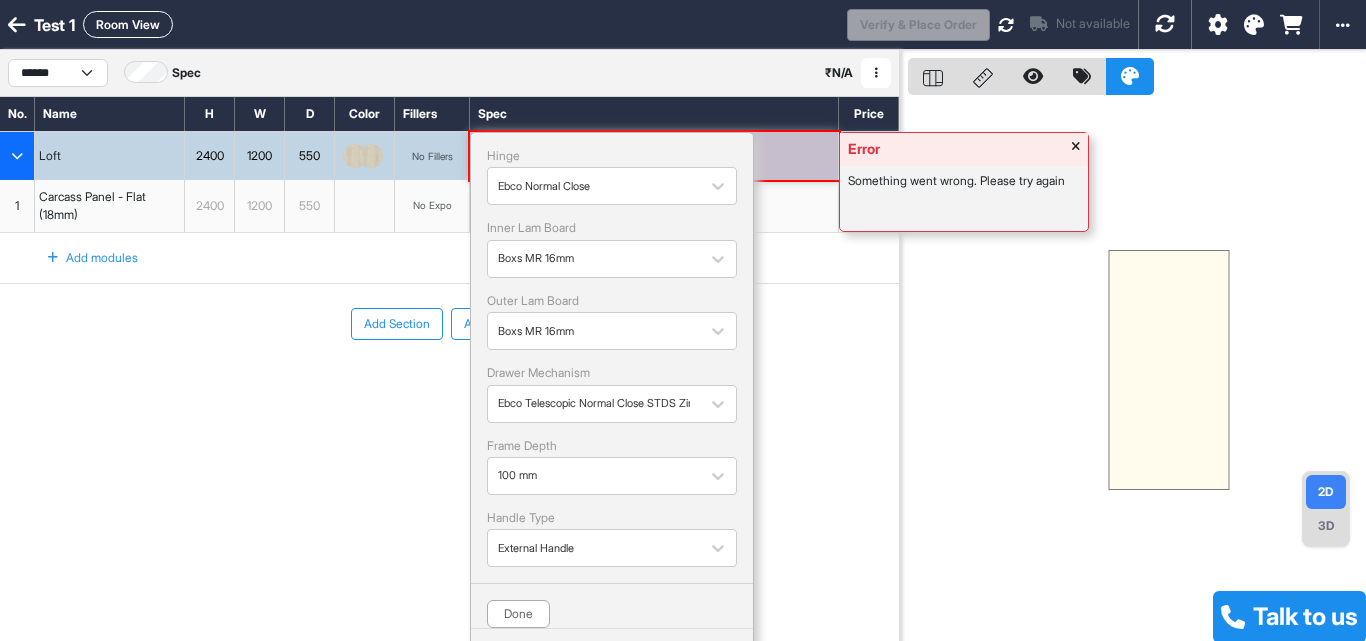 click on "Hinge" at bounding box center (612, 156) 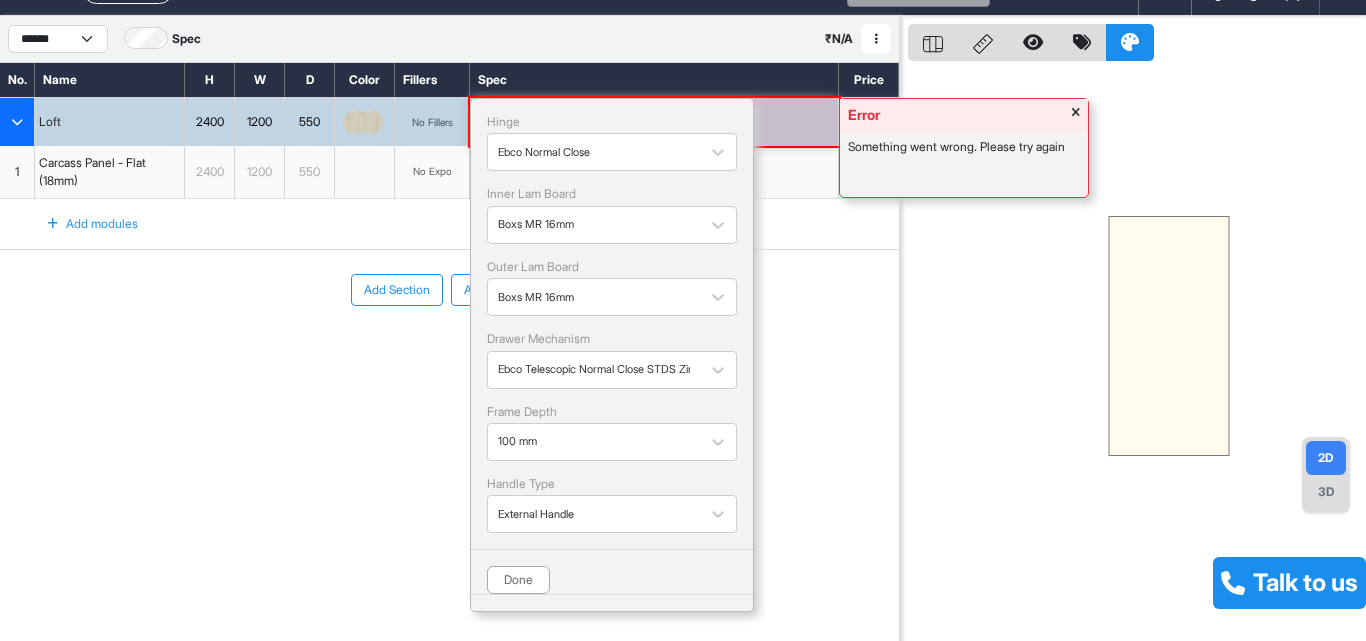 scroll, scrollTop: 50, scrollLeft: 0, axis: vertical 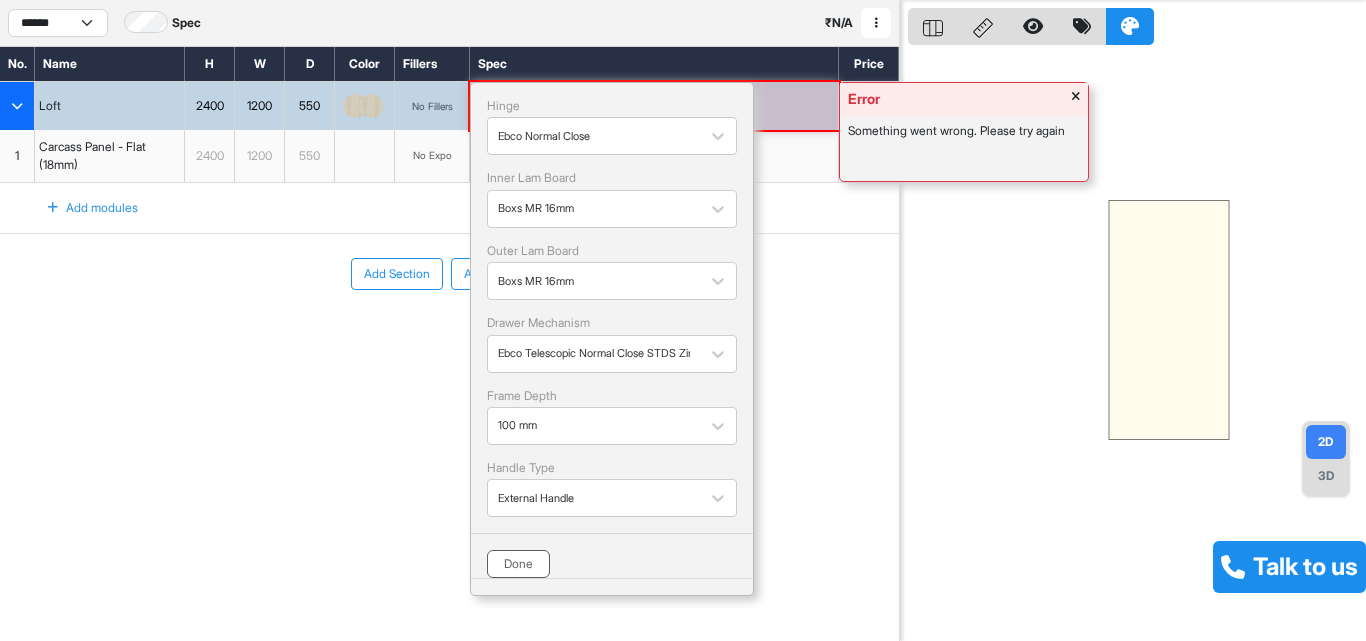 click on "Done" at bounding box center [518, 564] 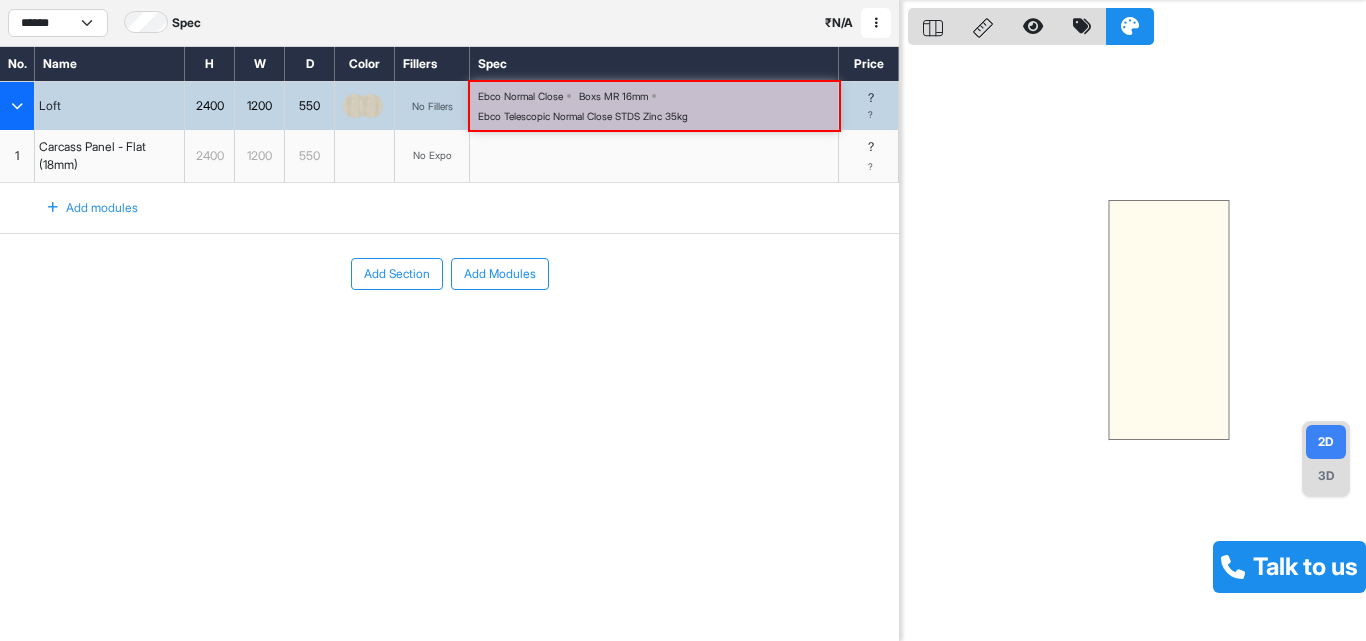 scroll, scrollTop: 0, scrollLeft: 0, axis: both 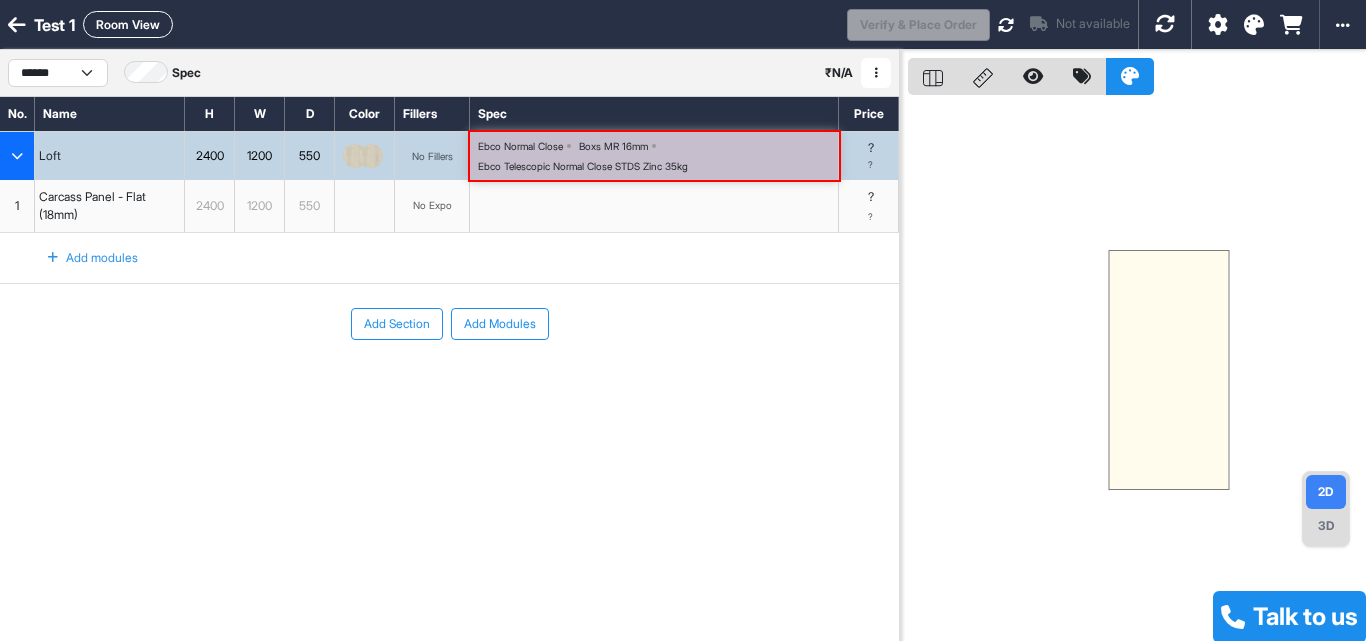 click on "₹ N/A" at bounding box center (839, 73) 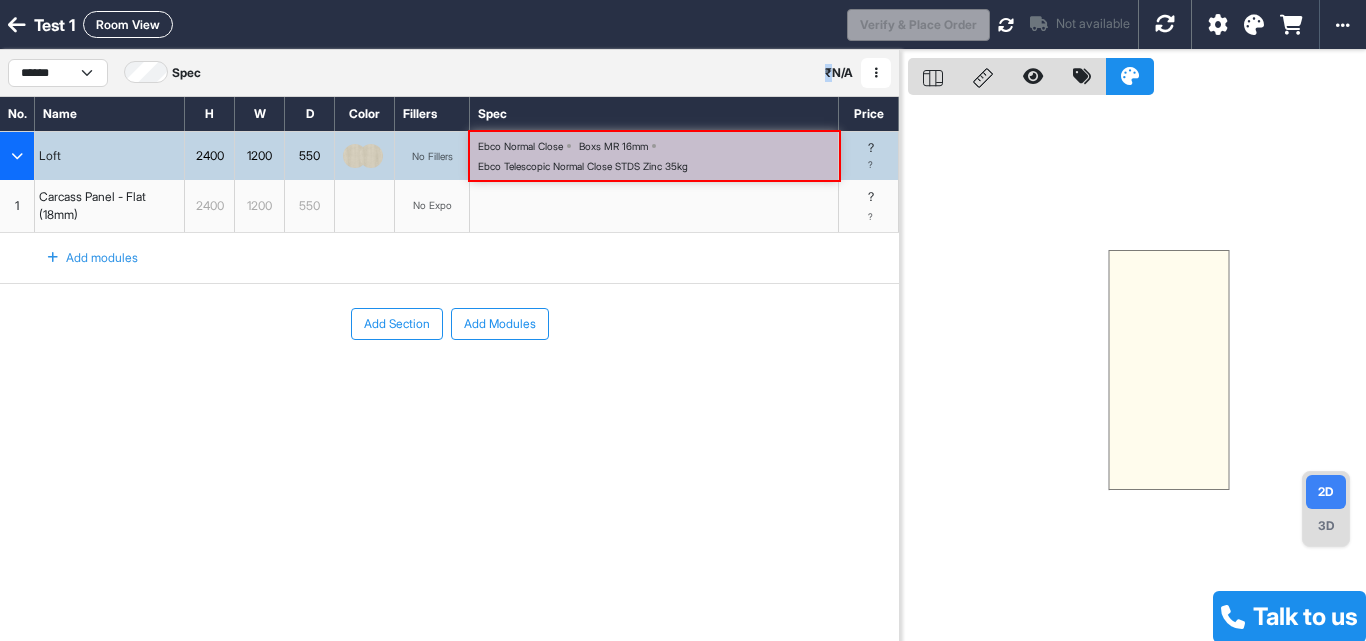 click on "₹ N/A" at bounding box center [839, 73] 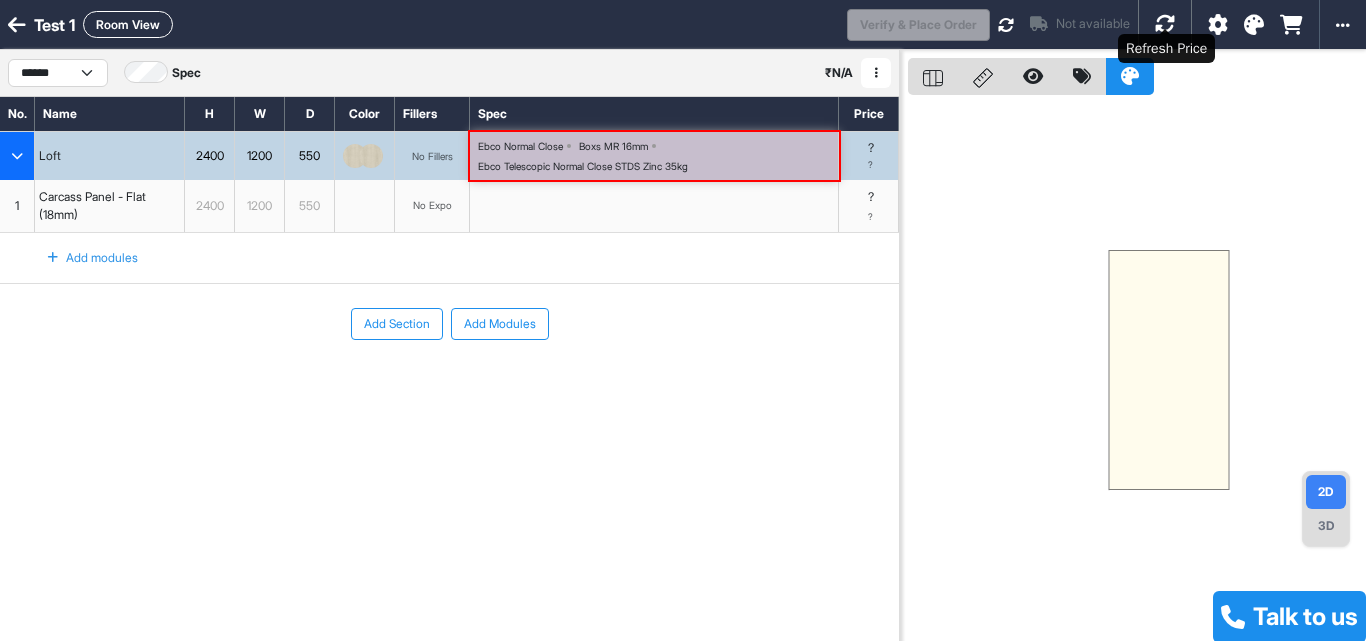 click at bounding box center (1165, 24) 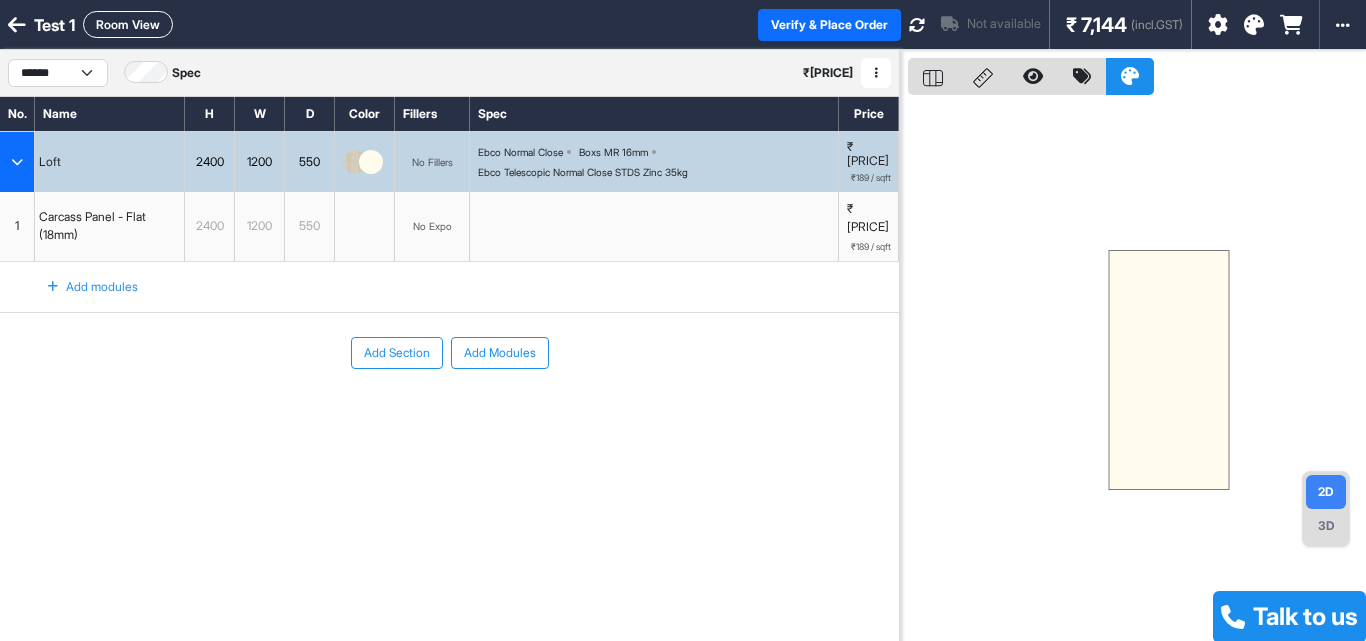 click on "Ebco Normal Close Boxs MR 16mm Ebco Telescopic Normal Close STDS Zinc 35kg" at bounding box center [658, 162] 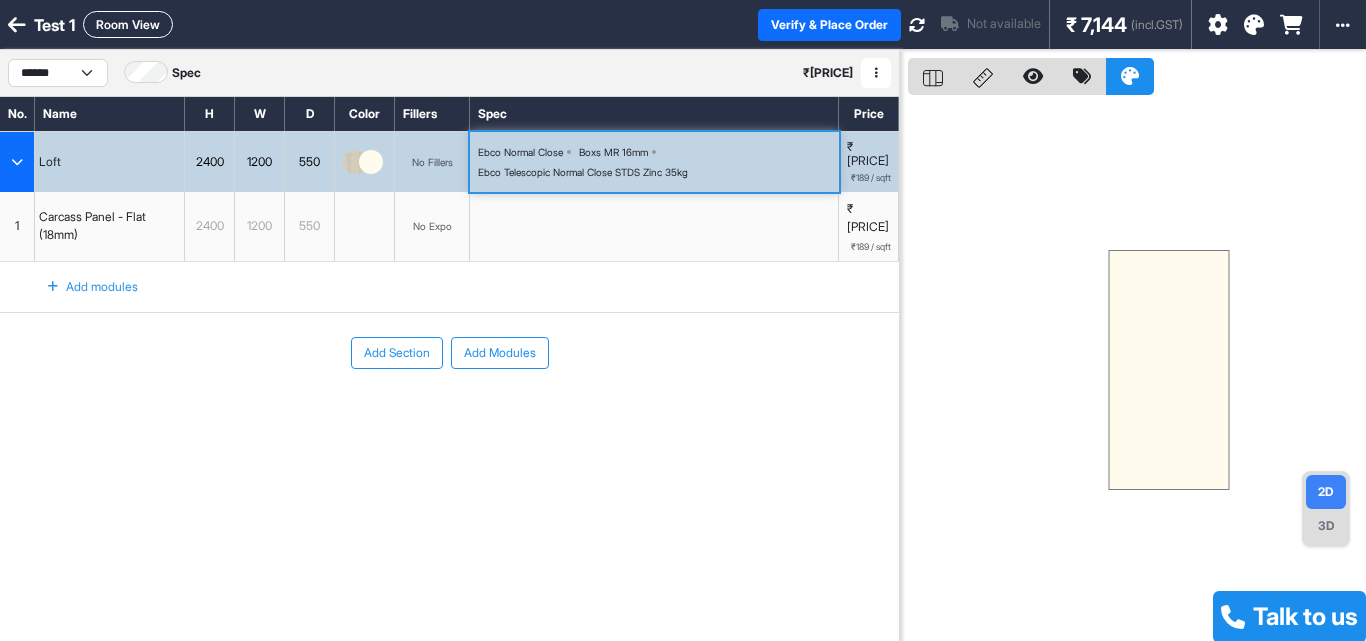 click on "Ebco Normal Close Boxs MR 16mm Ebco Telescopic Normal Close STDS Zinc 35kg" at bounding box center (658, 162) 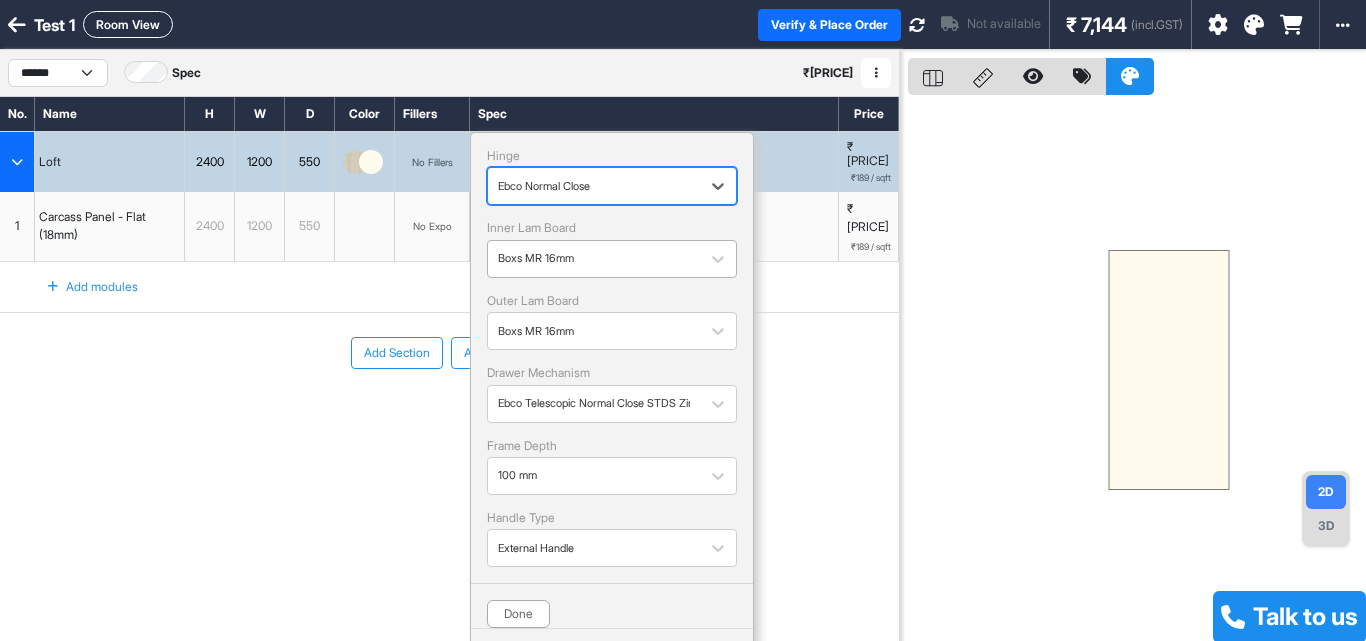 click at bounding box center [594, 259] 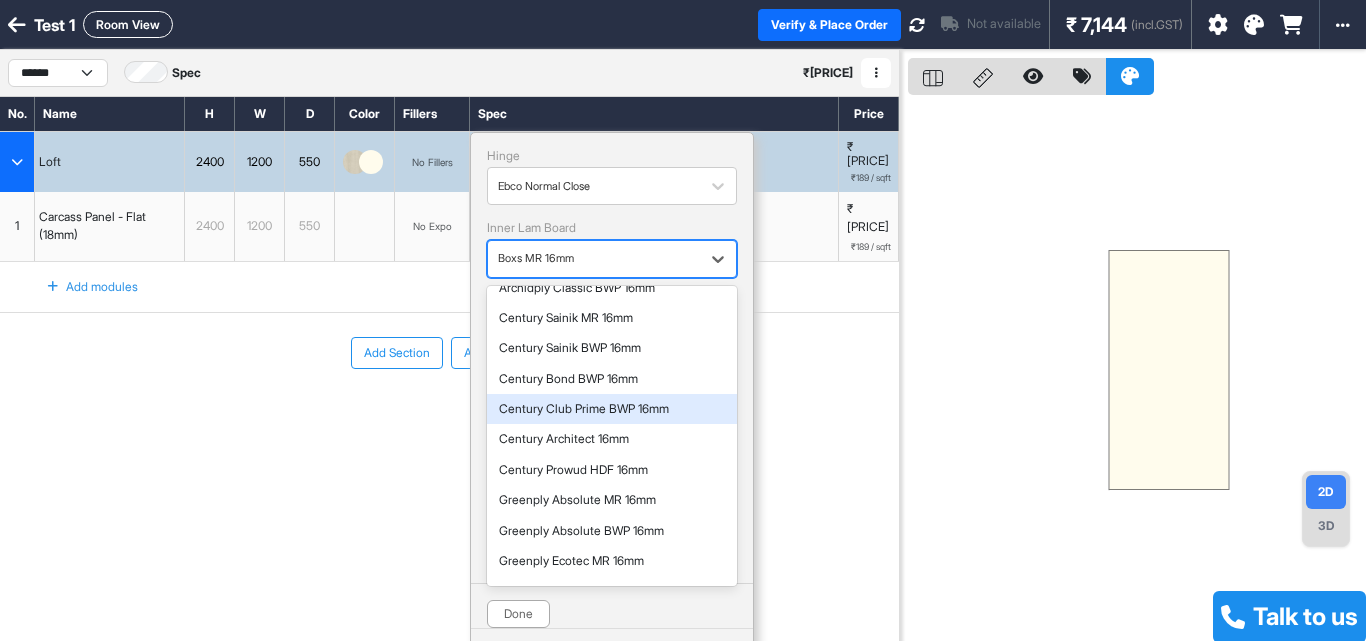 scroll, scrollTop: 195, scrollLeft: 0, axis: vertical 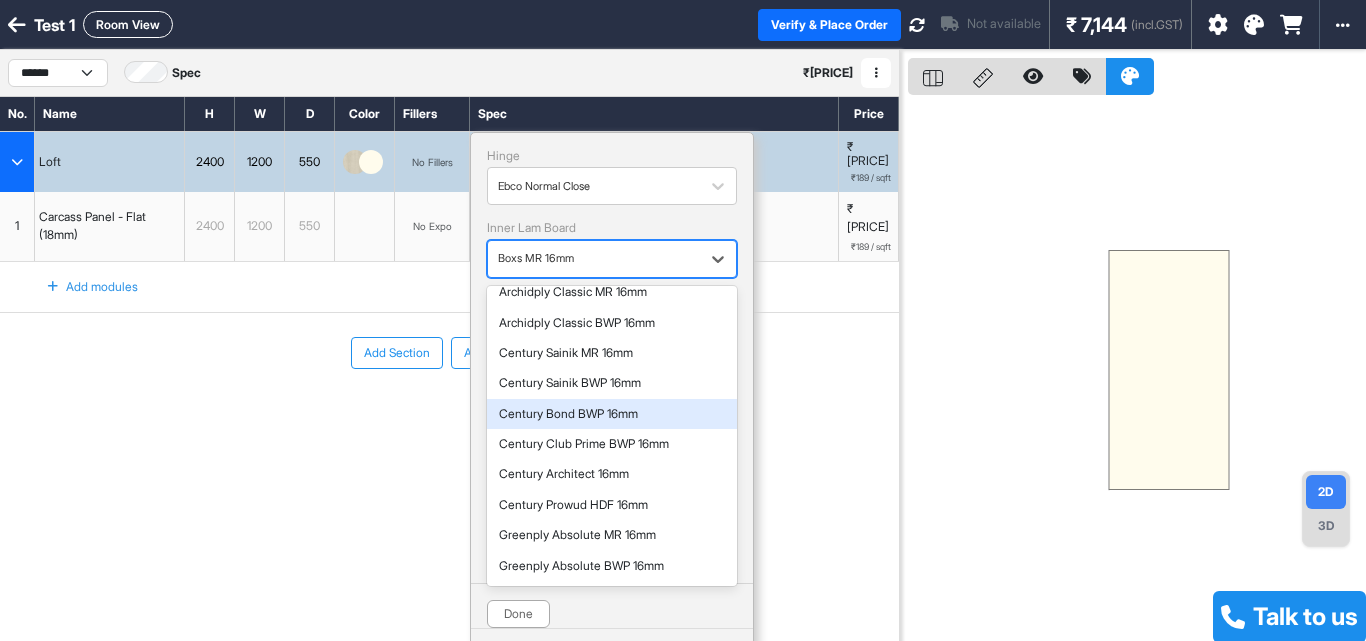 click on "Century Bond BWP 16mm" at bounding box center (612, 414) 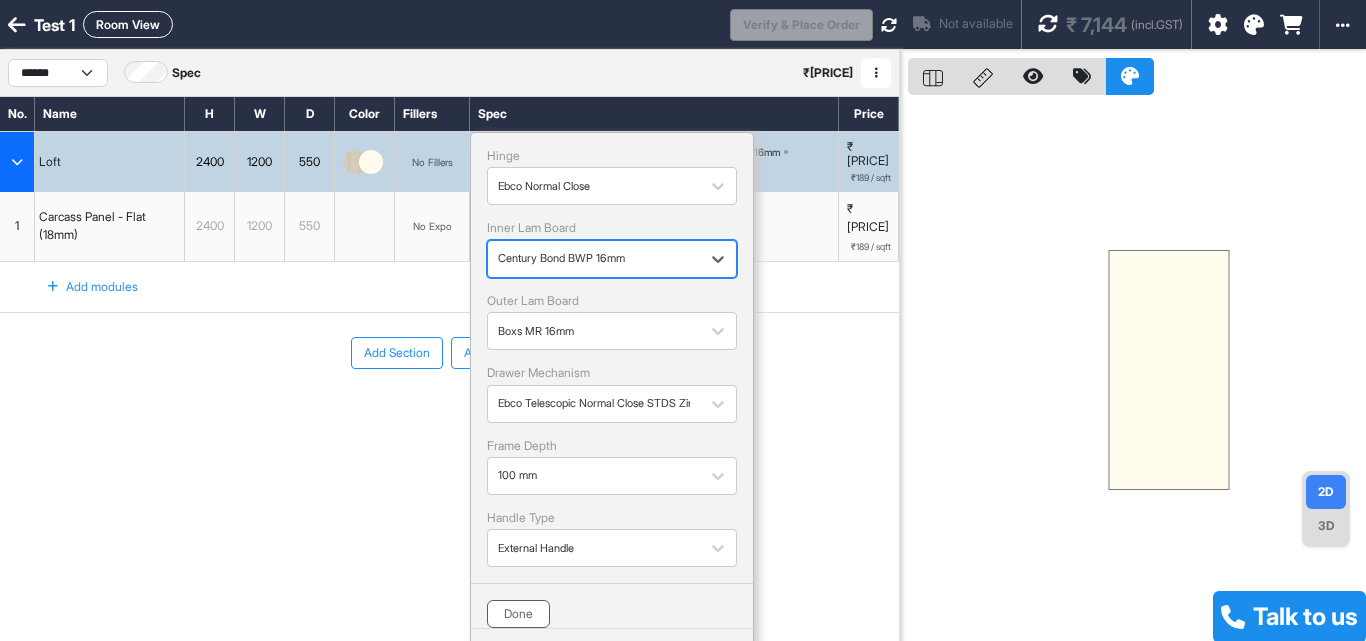 click on "Done" at bounding box center (518, 614) 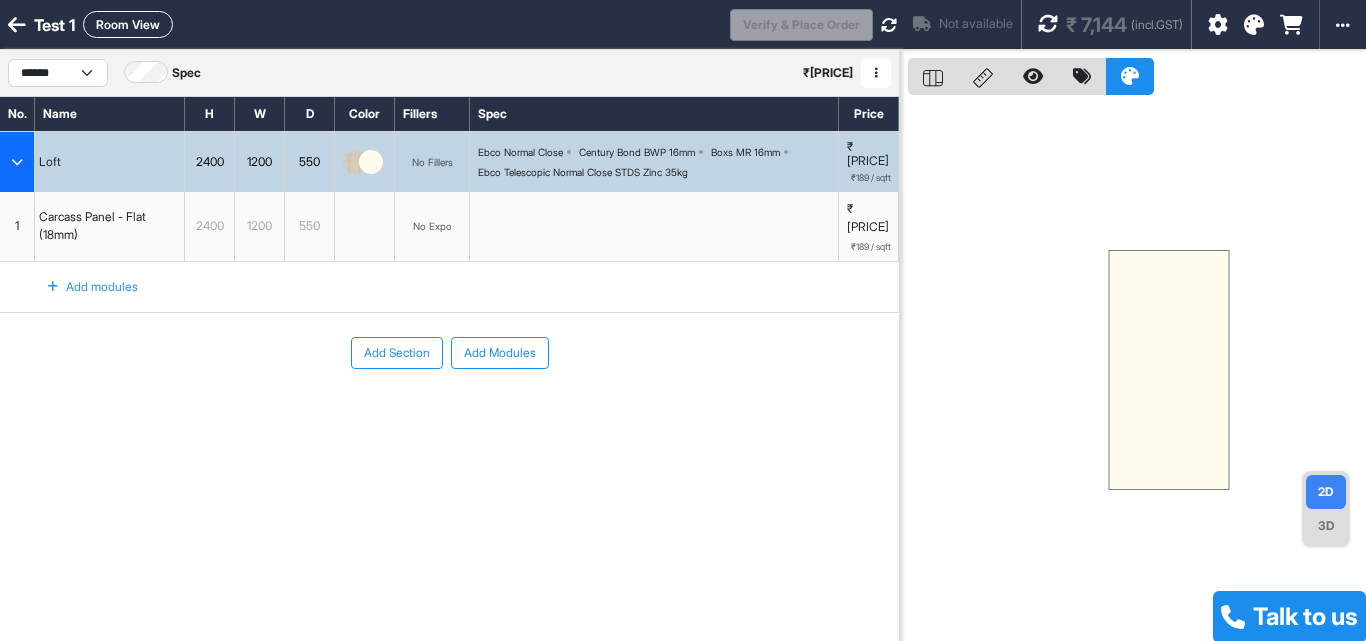 click at bounding box center [1048, 24] 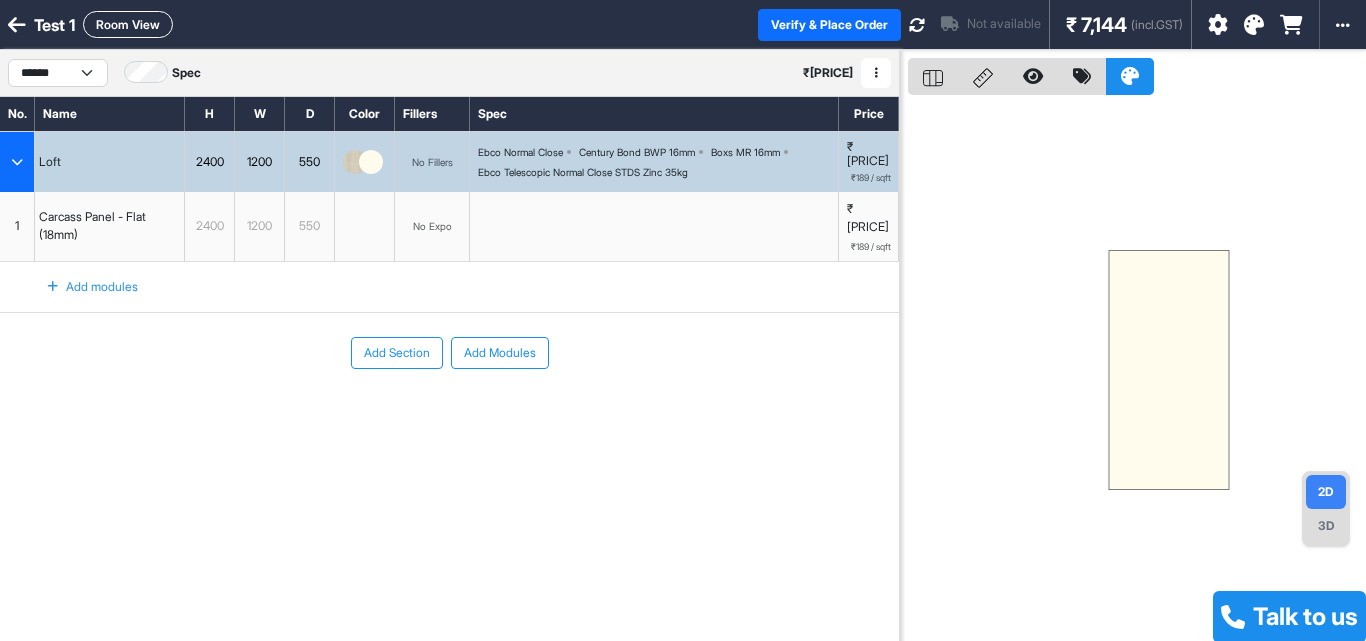 click on "₹6,054" at bounding box center [870, 218] 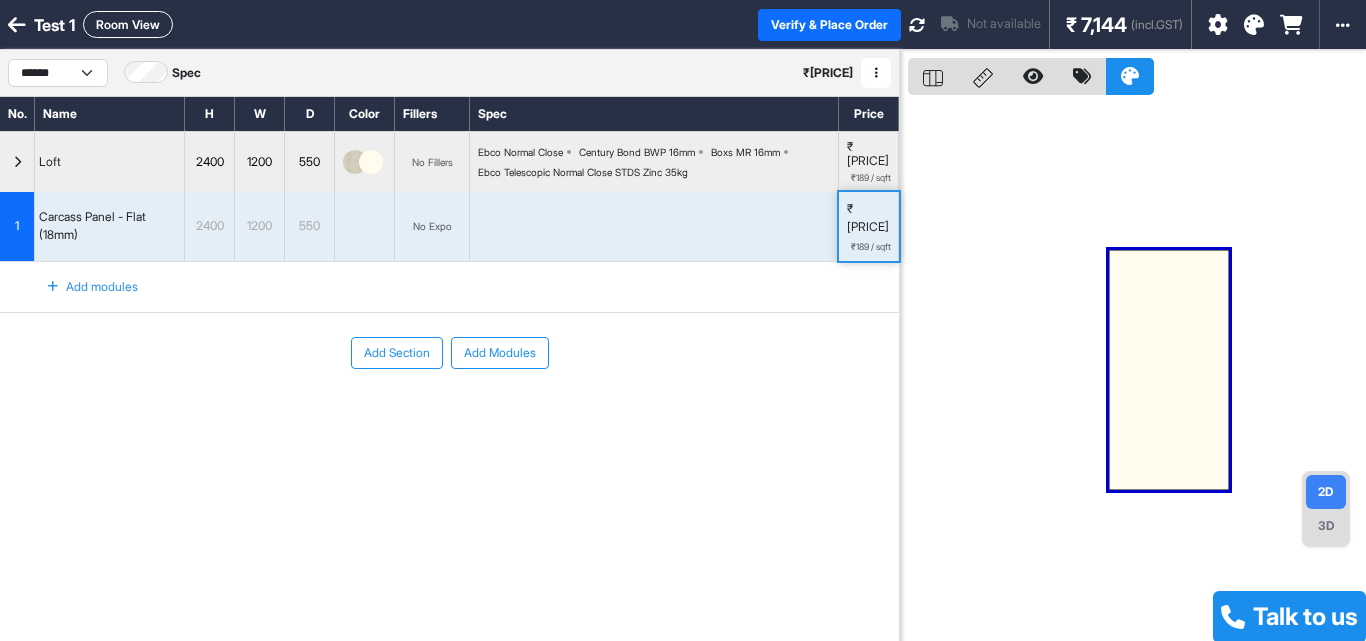 click at bounding box center [1169, 370] 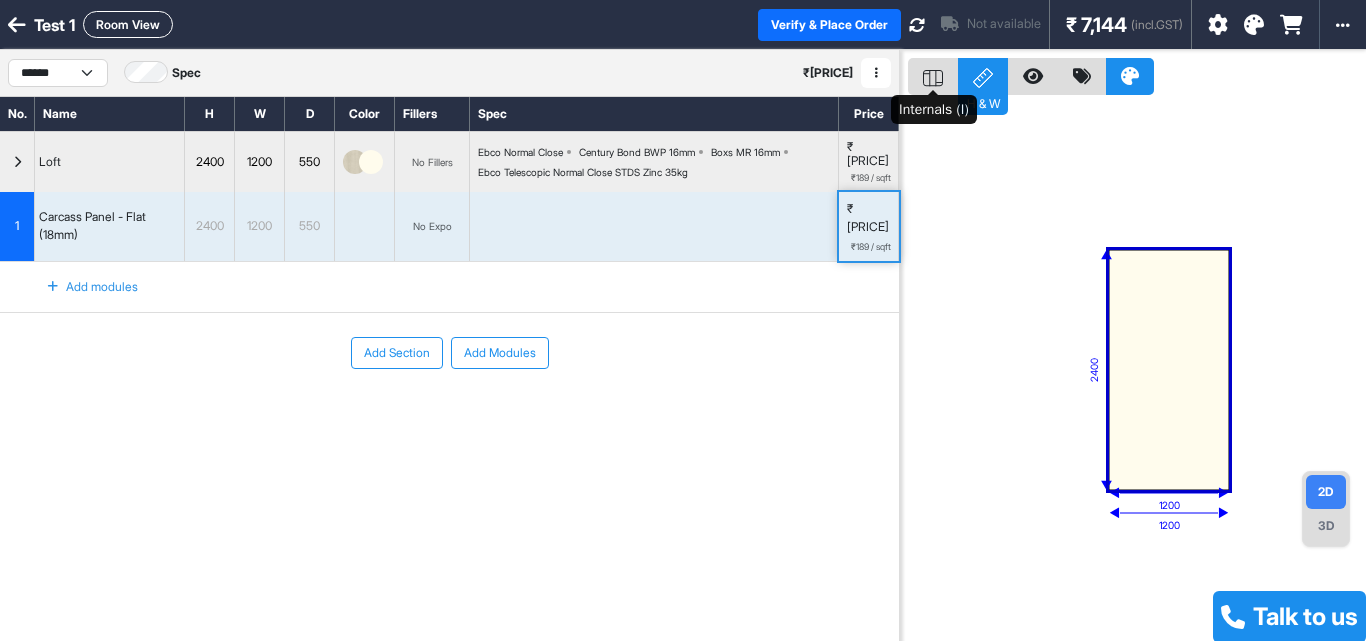 click at bounding box center [933, 78] 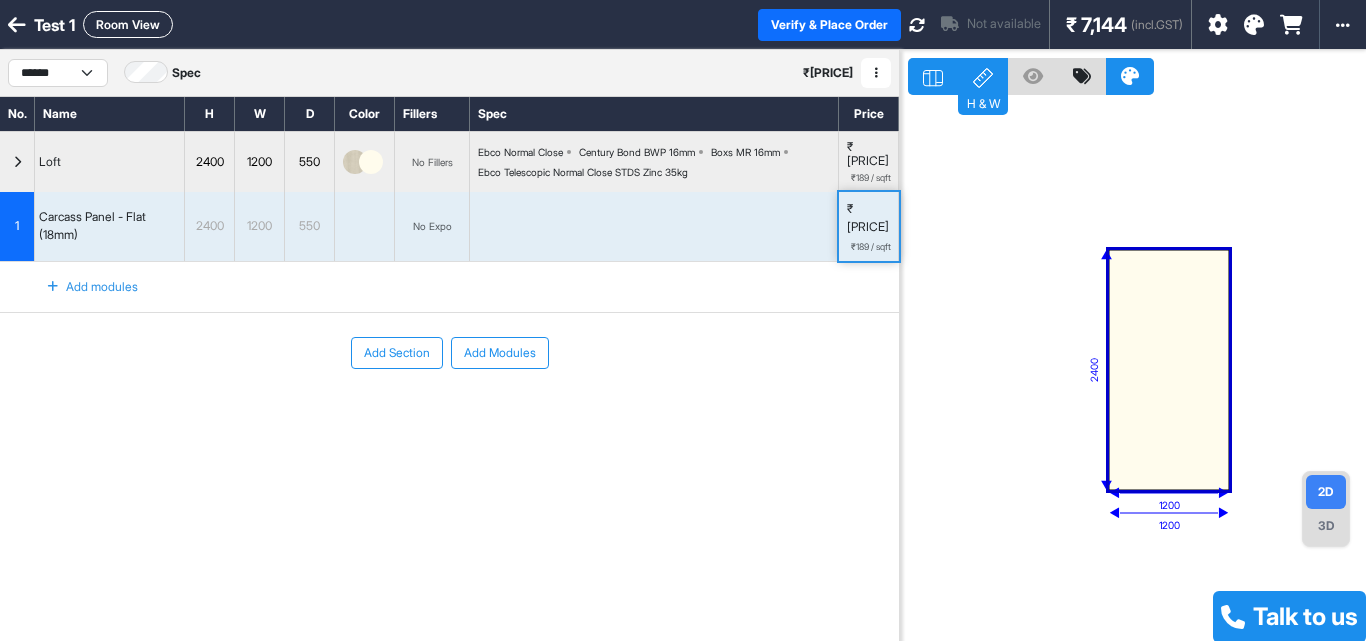 drag, startPoint x: 985, startPoint y: 169, endPoint x: 891, endPoint y: 217, distance: 105.546196 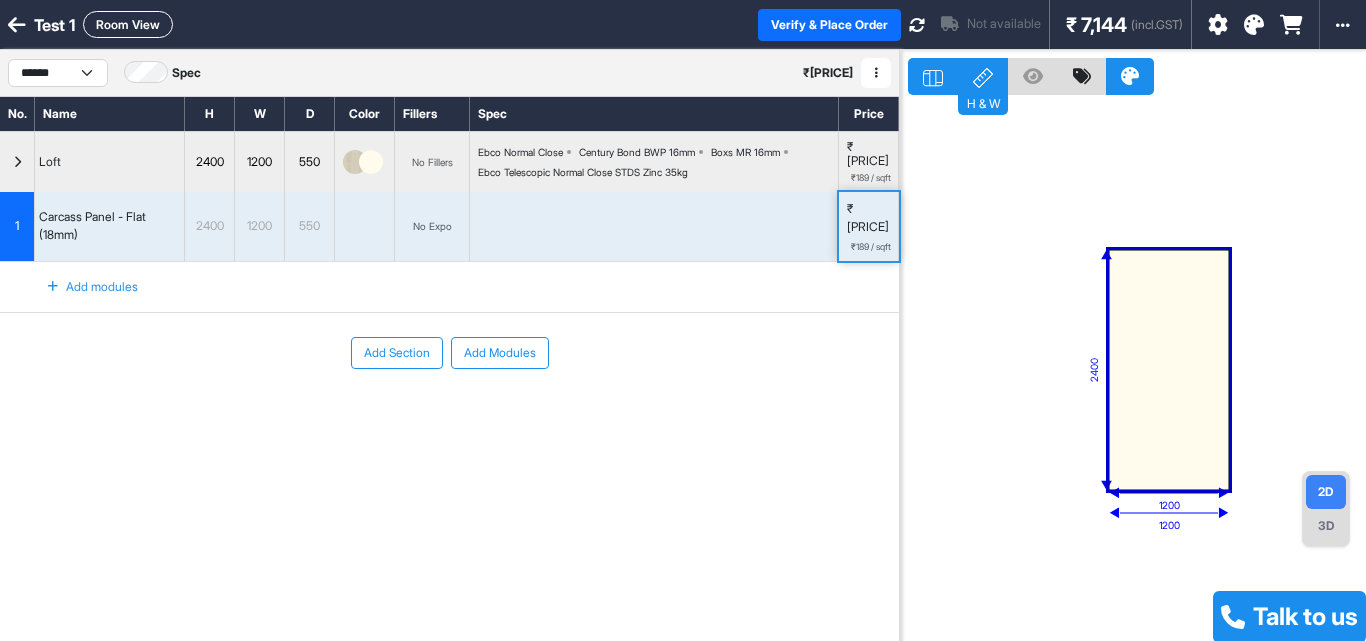 click on "3D" at bounding box center [1326, 526] 